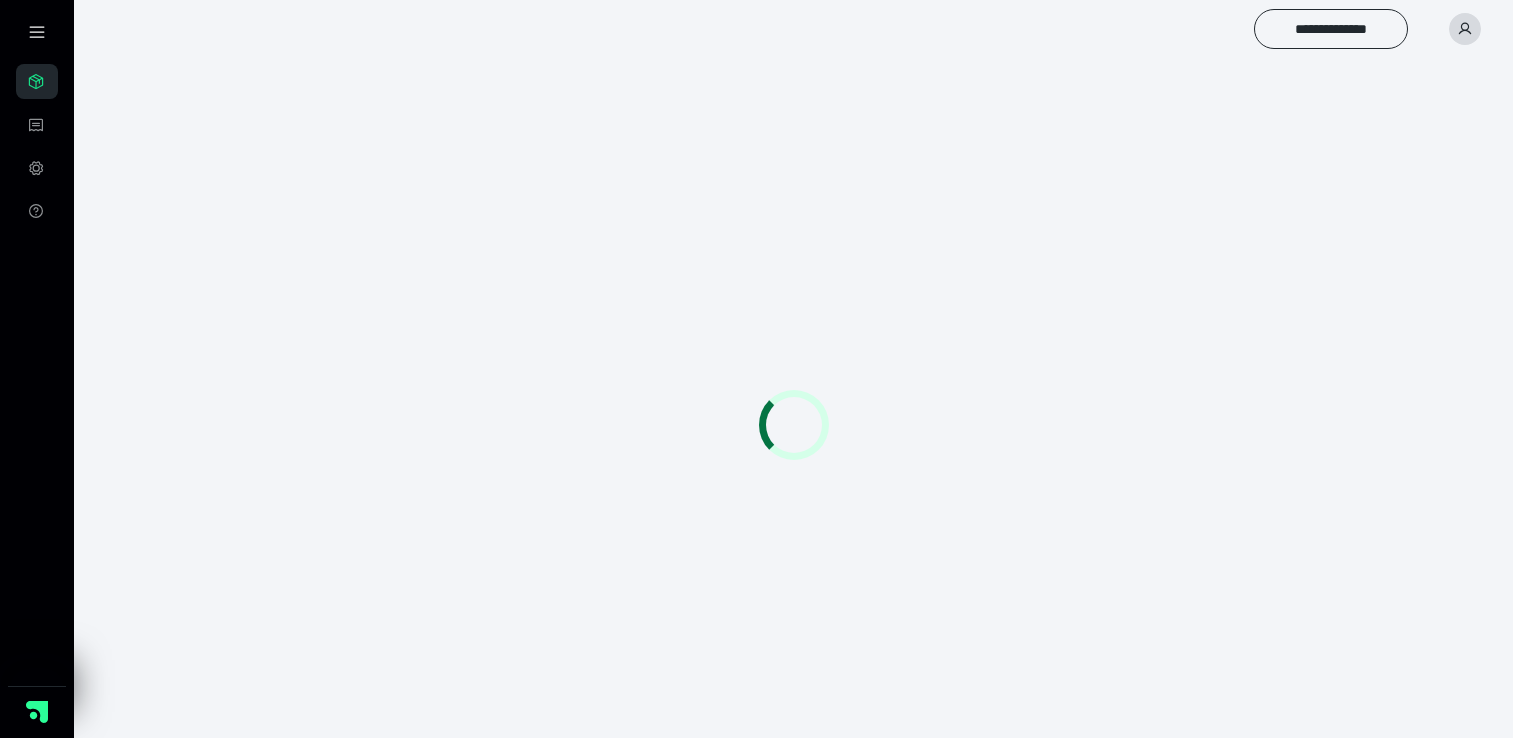 scroll, scrollTop: 0, scrollLeft: 0, axis: both 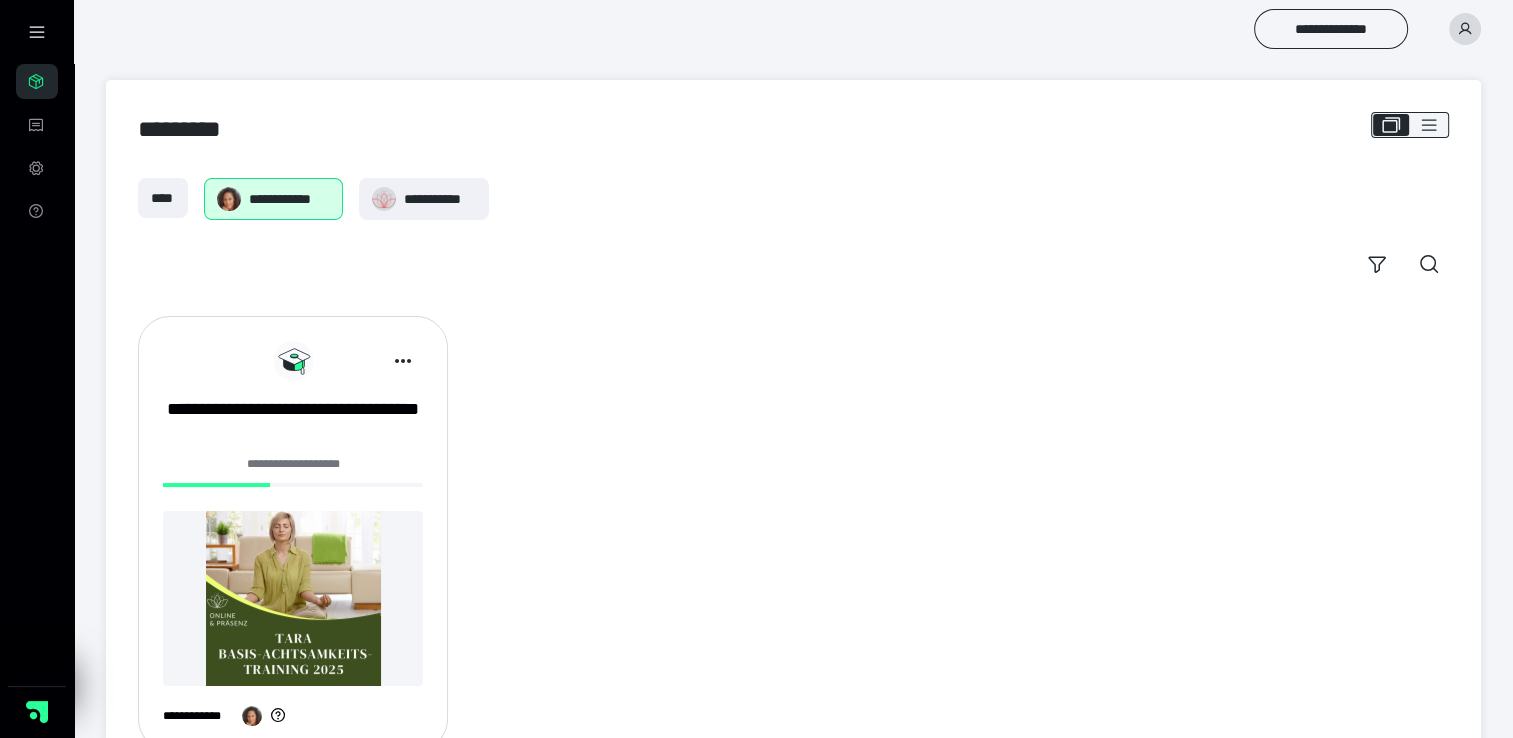 click at bounding box center (293, 598) 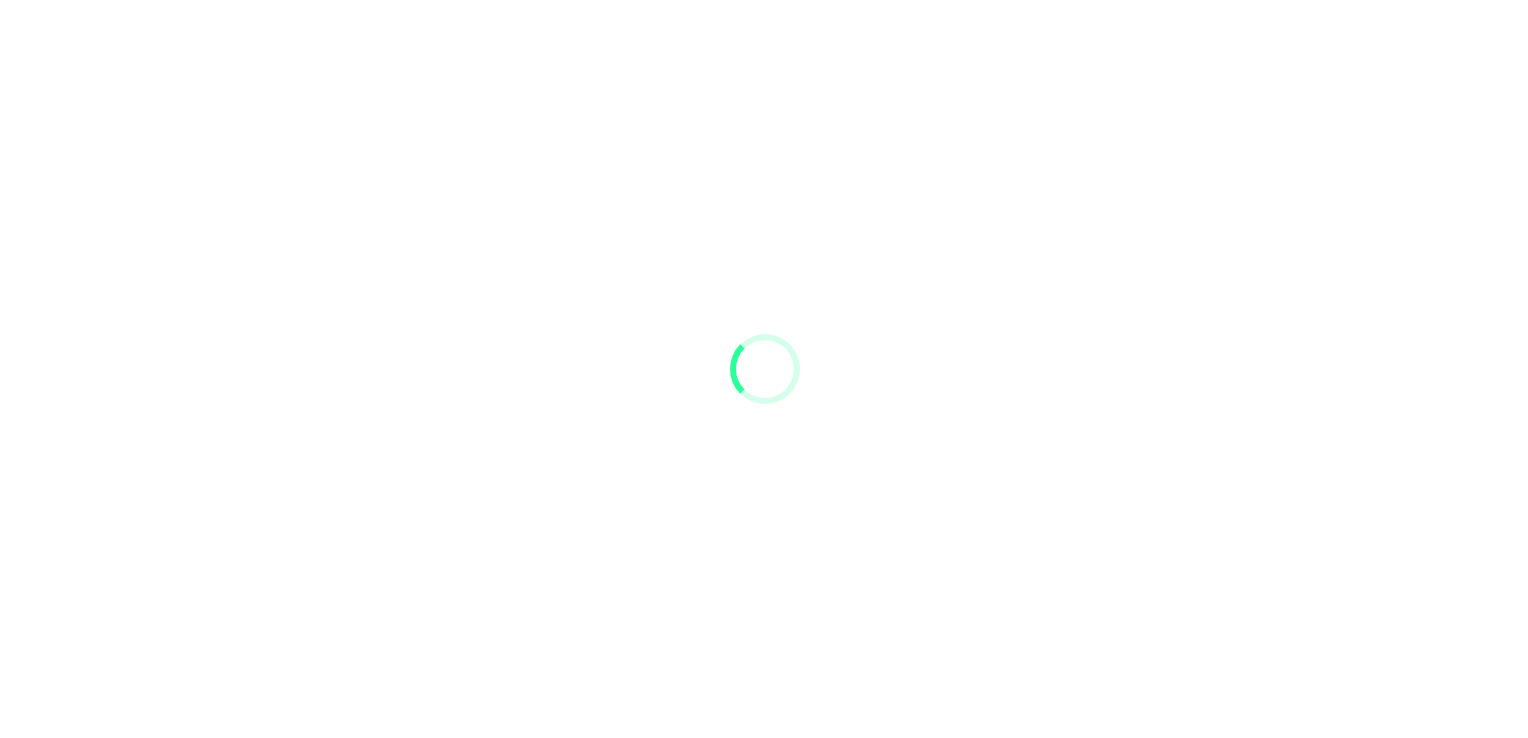 scroll, scrollTop: 0, scrollLeft: 0, axis: both 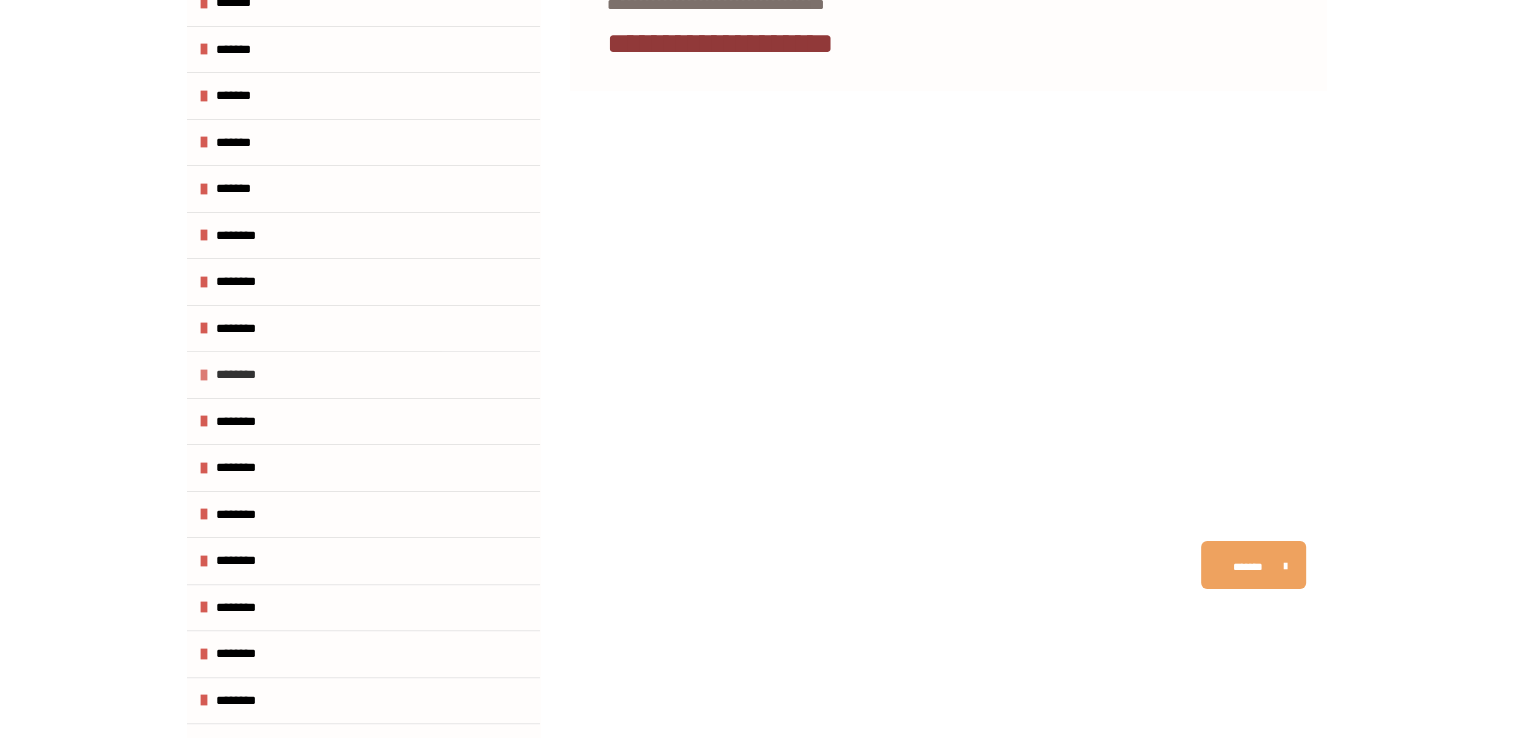 click on "********" at bounding box center [245, 375] 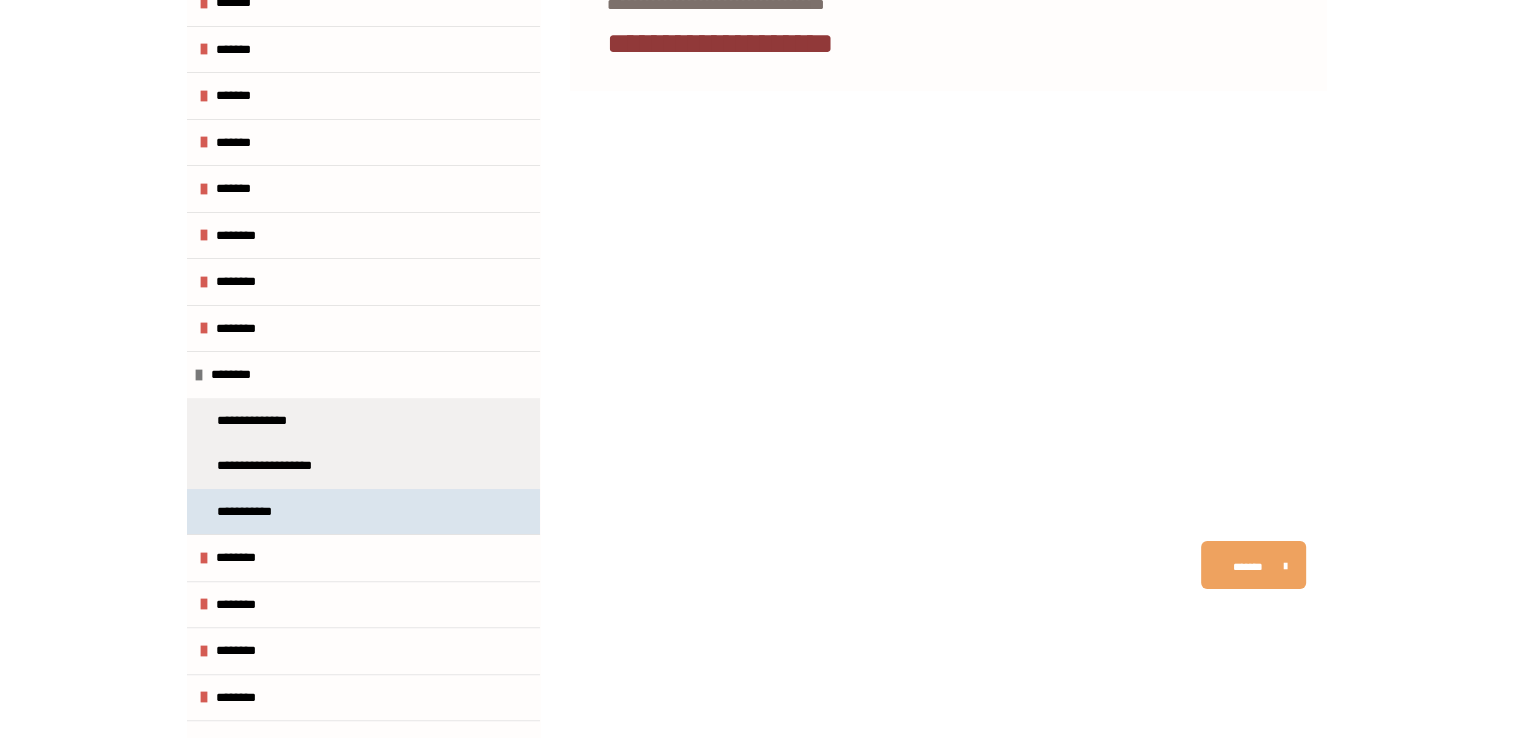 click on "**********" at bounding box center (251, 512) 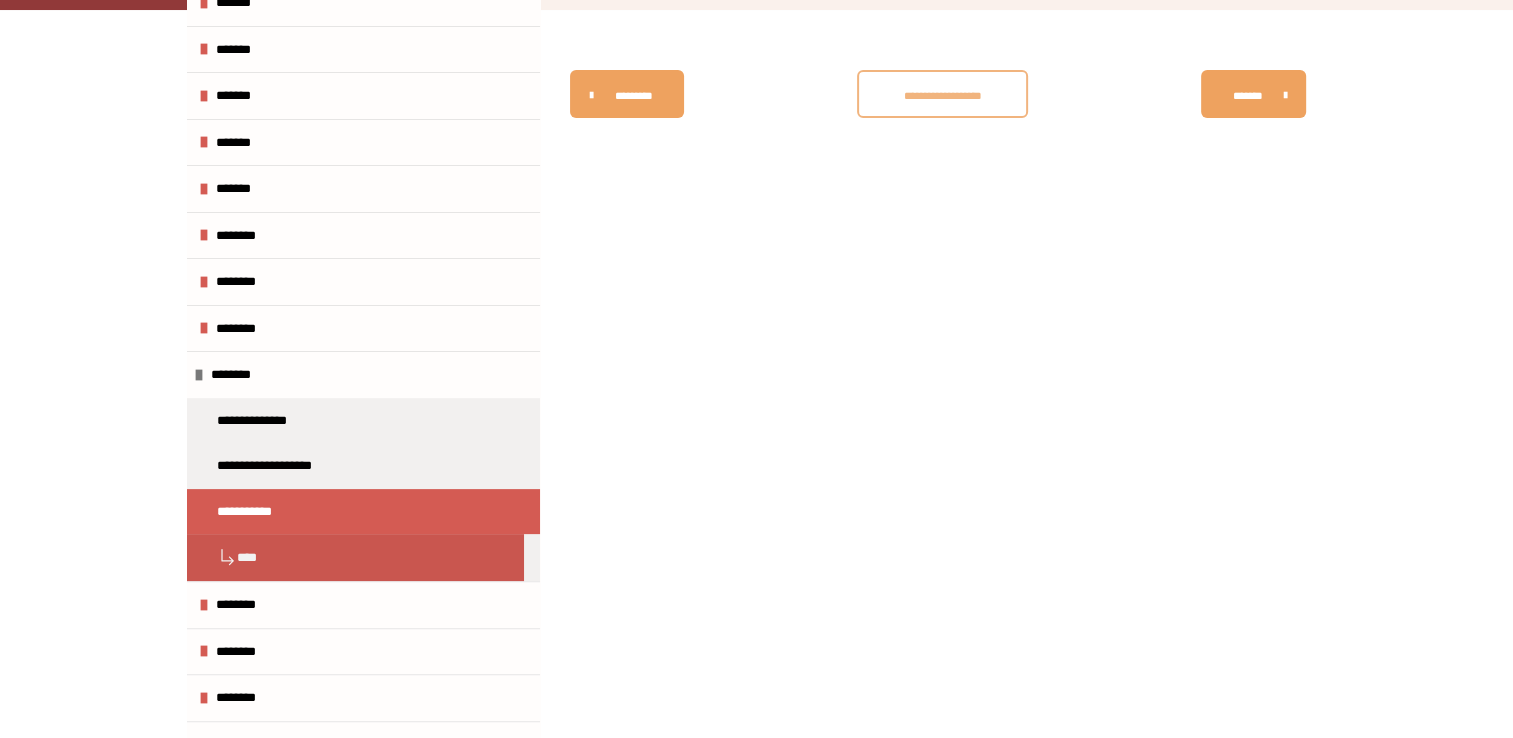 click on "**********" at bounding box center (942, 95) 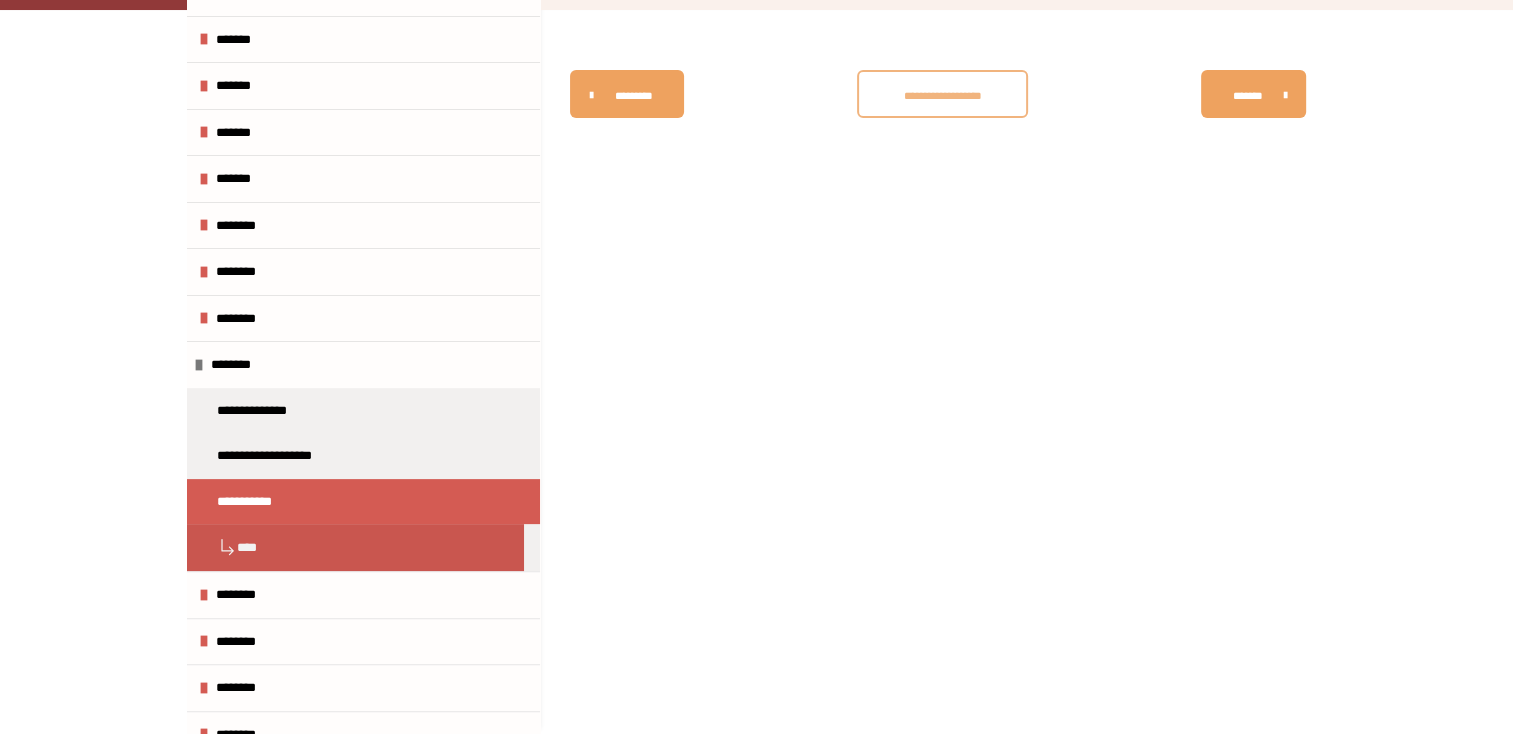scroll, scrollTop: 0, scrollLeft: 0, axis: both 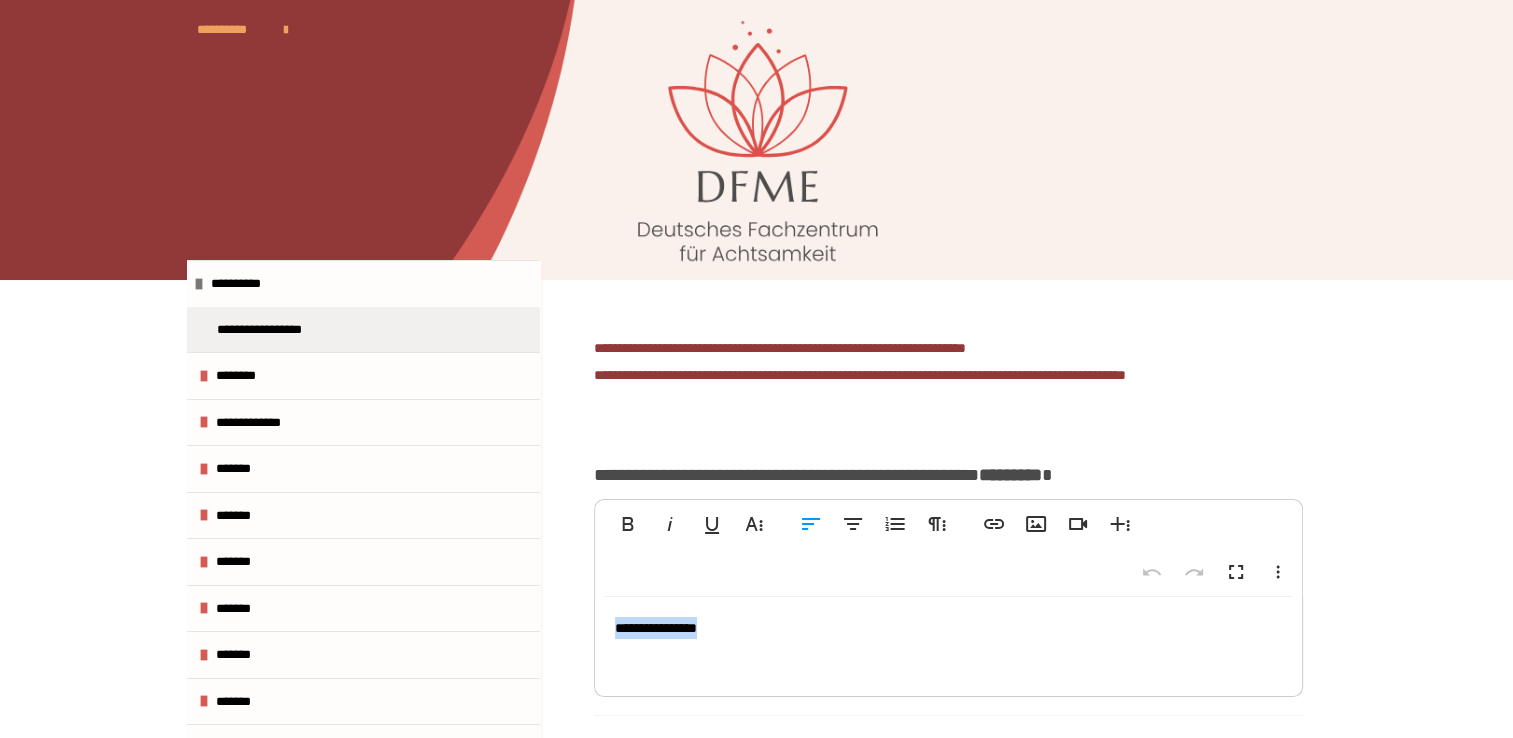 drag, startPoint x: 743, startPoint y: 650, endPoint x: 562, endPoint y: 647, distance: 181.02486 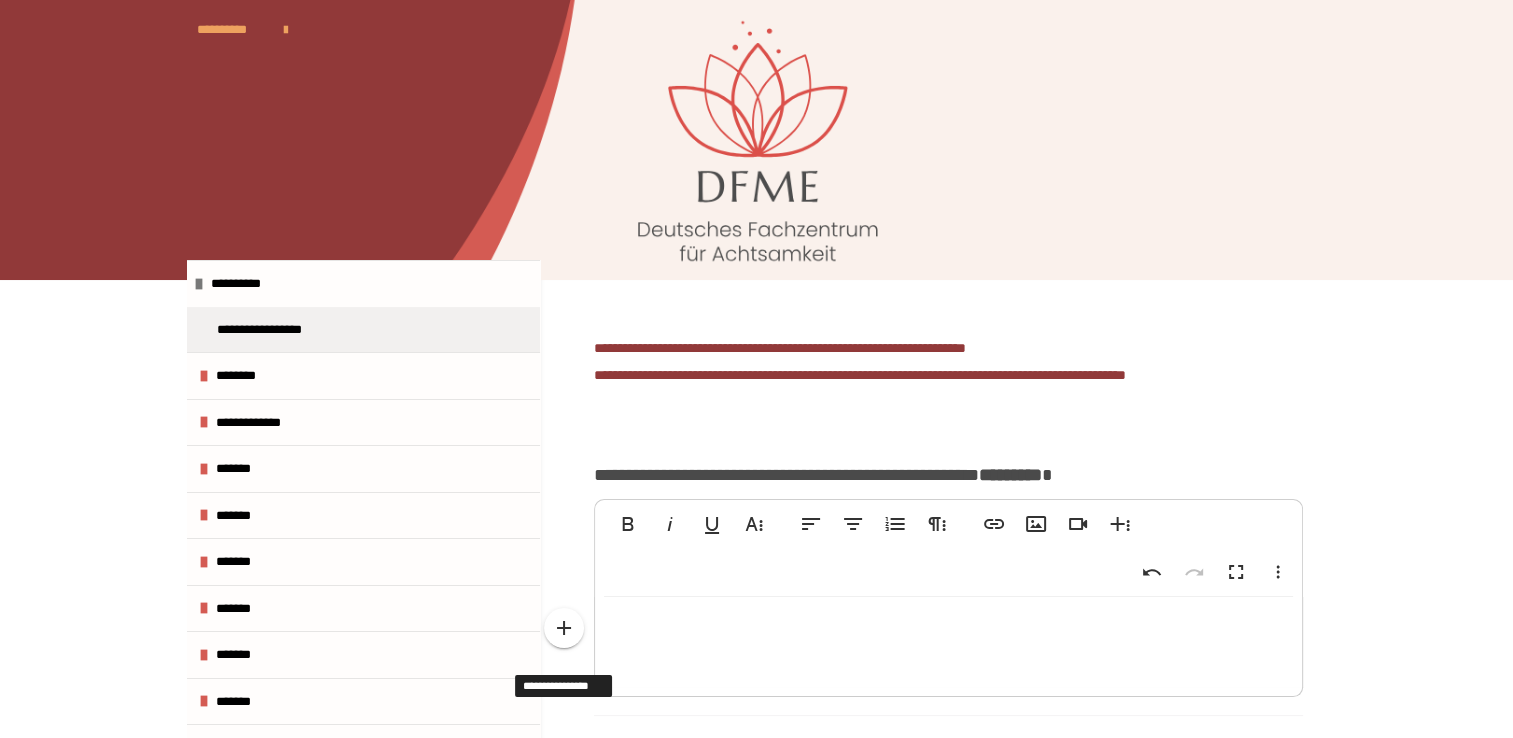 type 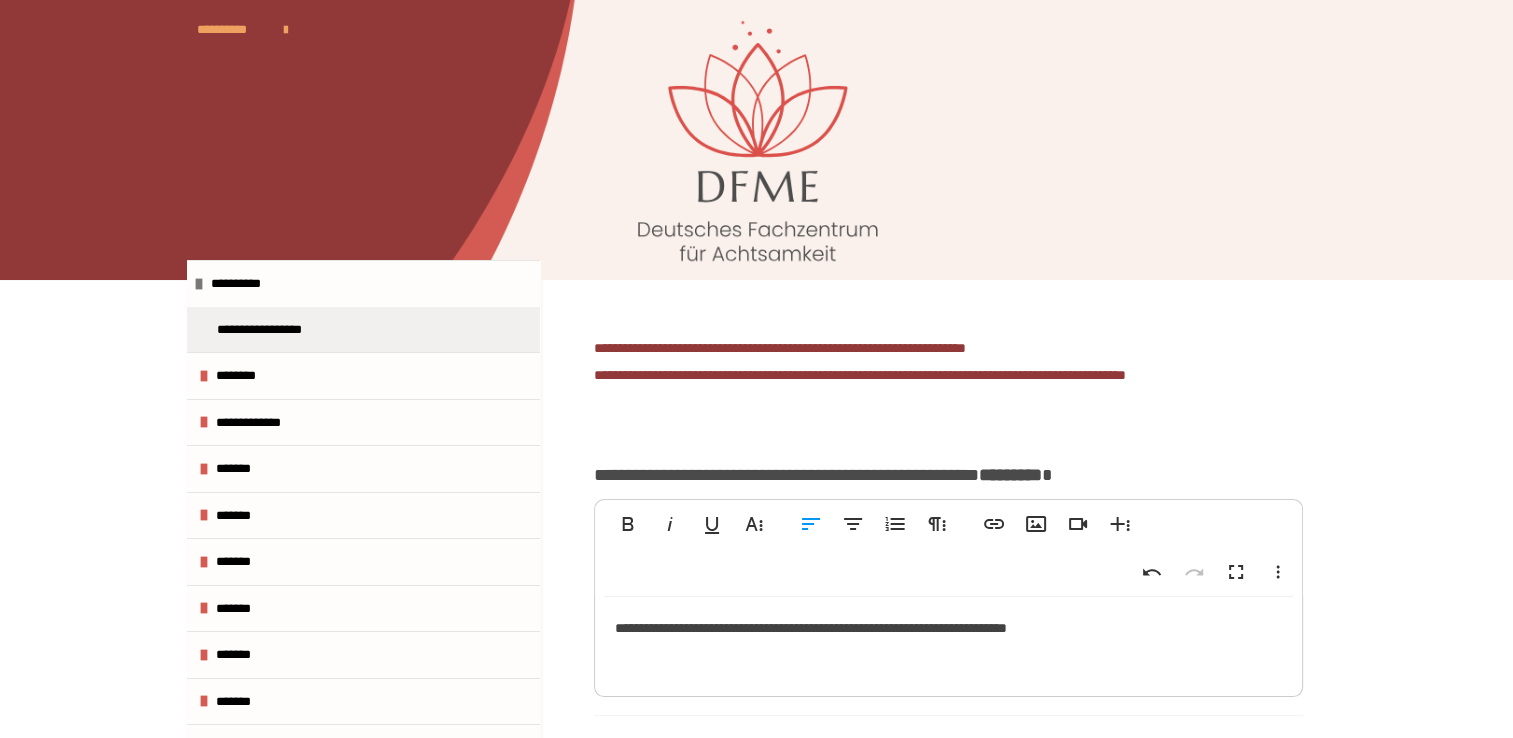 click on "**********" at bounding box center [948, 642] 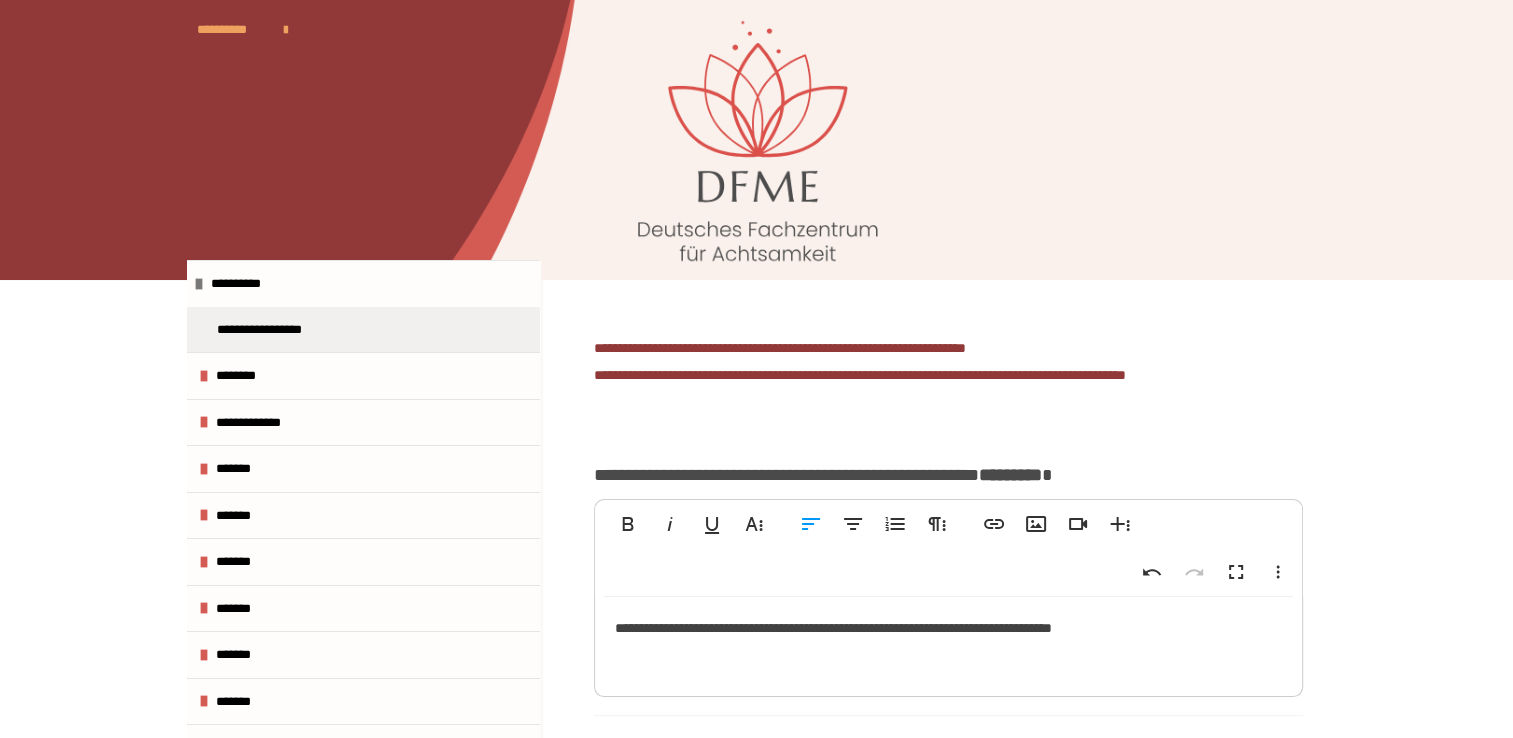 click on "**********" at bounding box center [948, 642] 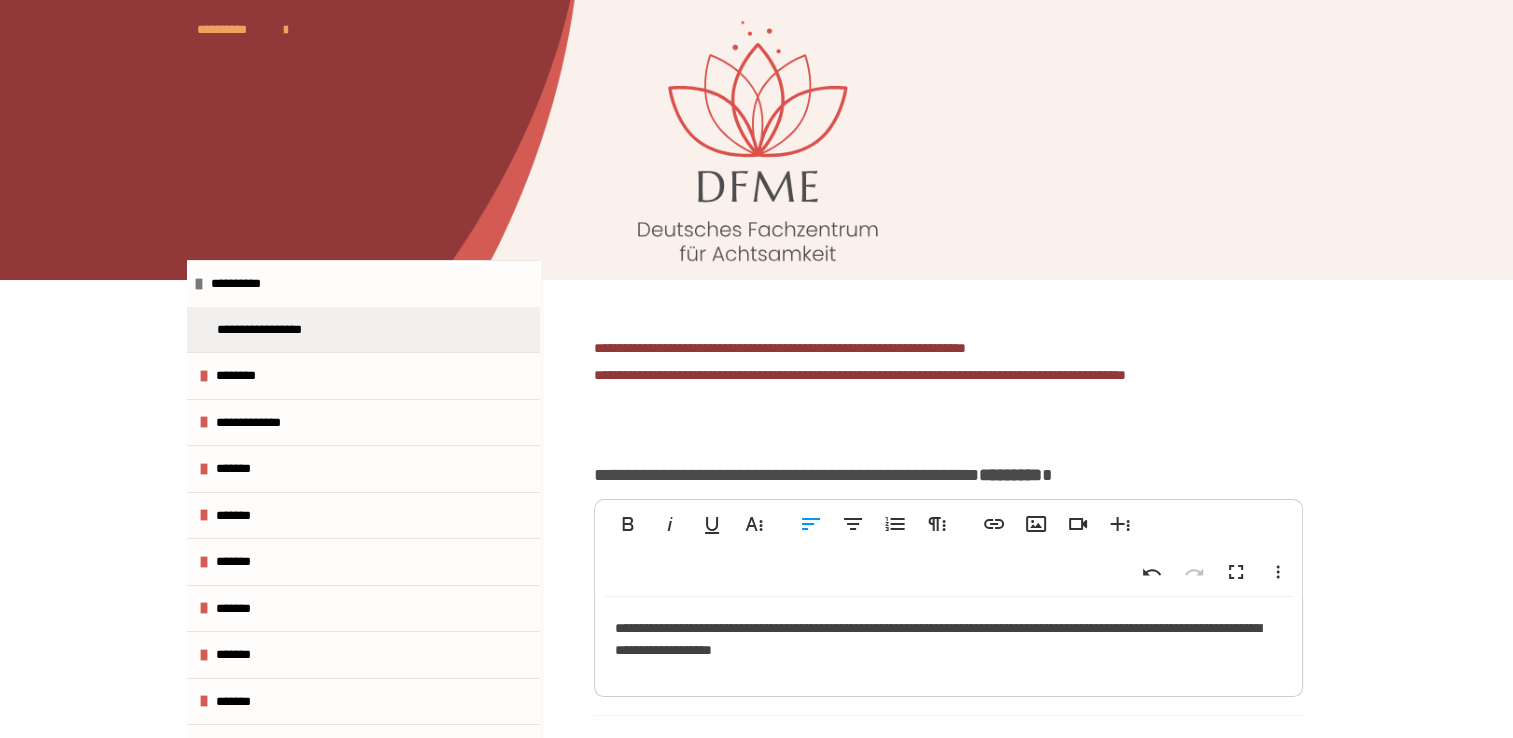 click on "**********" at bounding box center [948, 642] 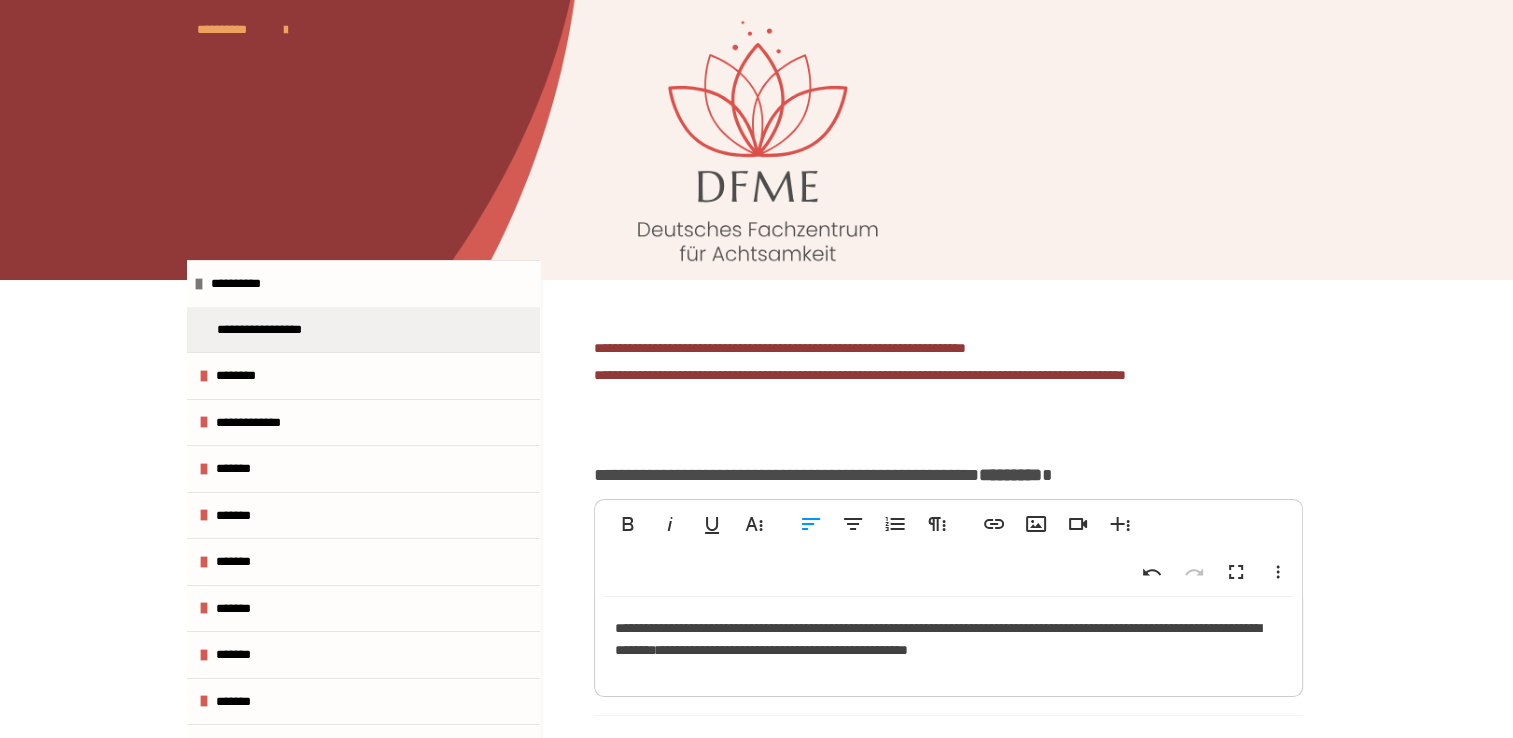 click on "**********" at bounding box center [948, 642] 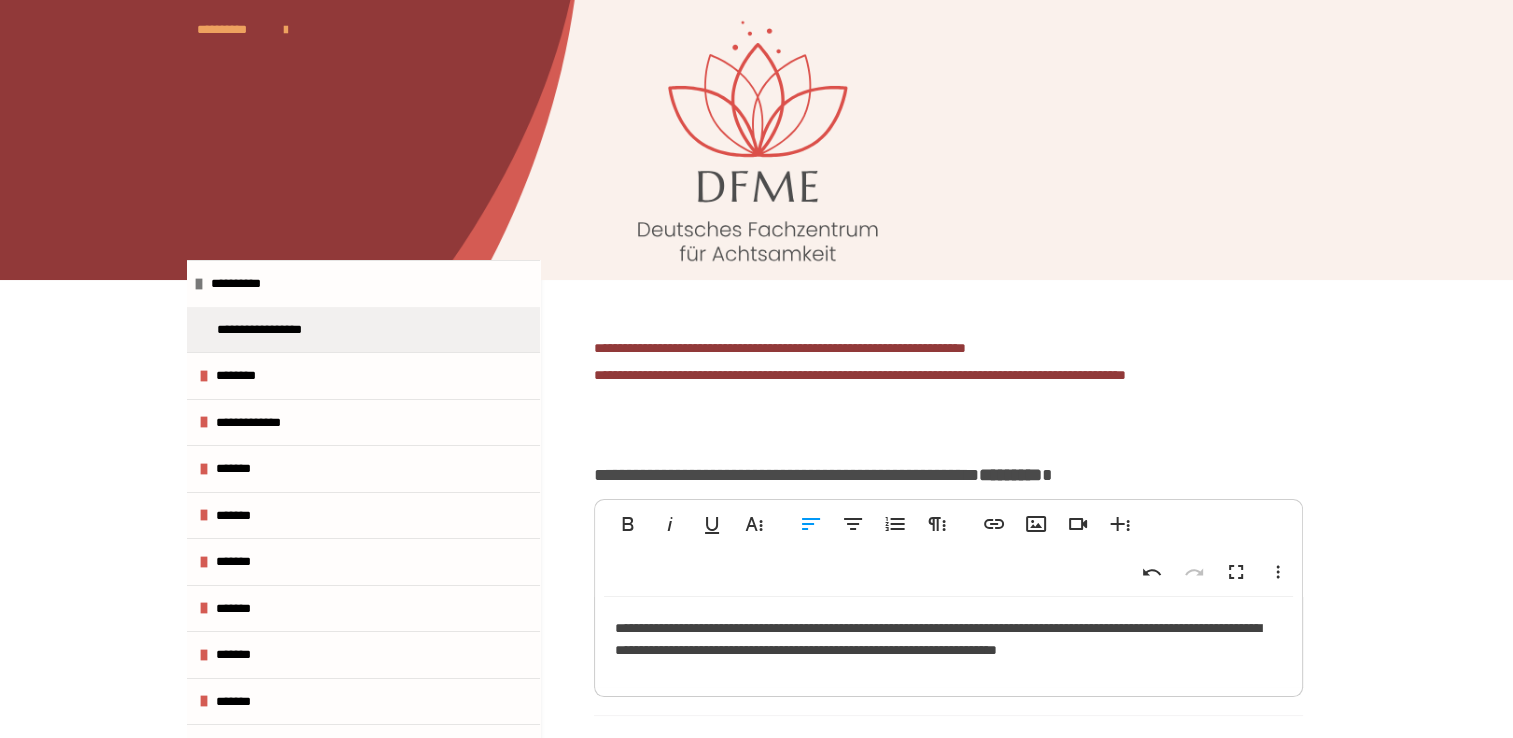 click on "**********" at bounding box center [948, 642] 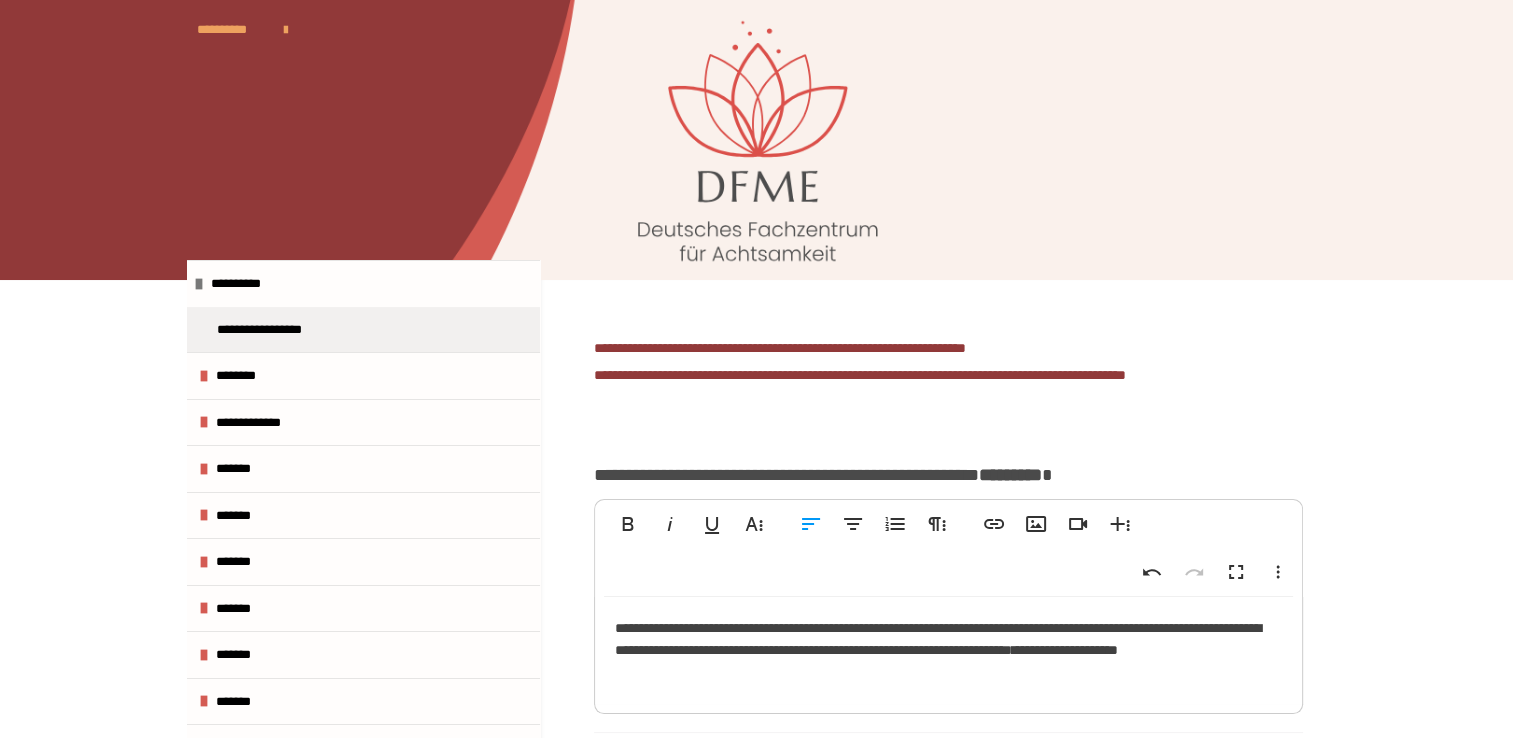 click on "**********" at bounding box center [948, 650] 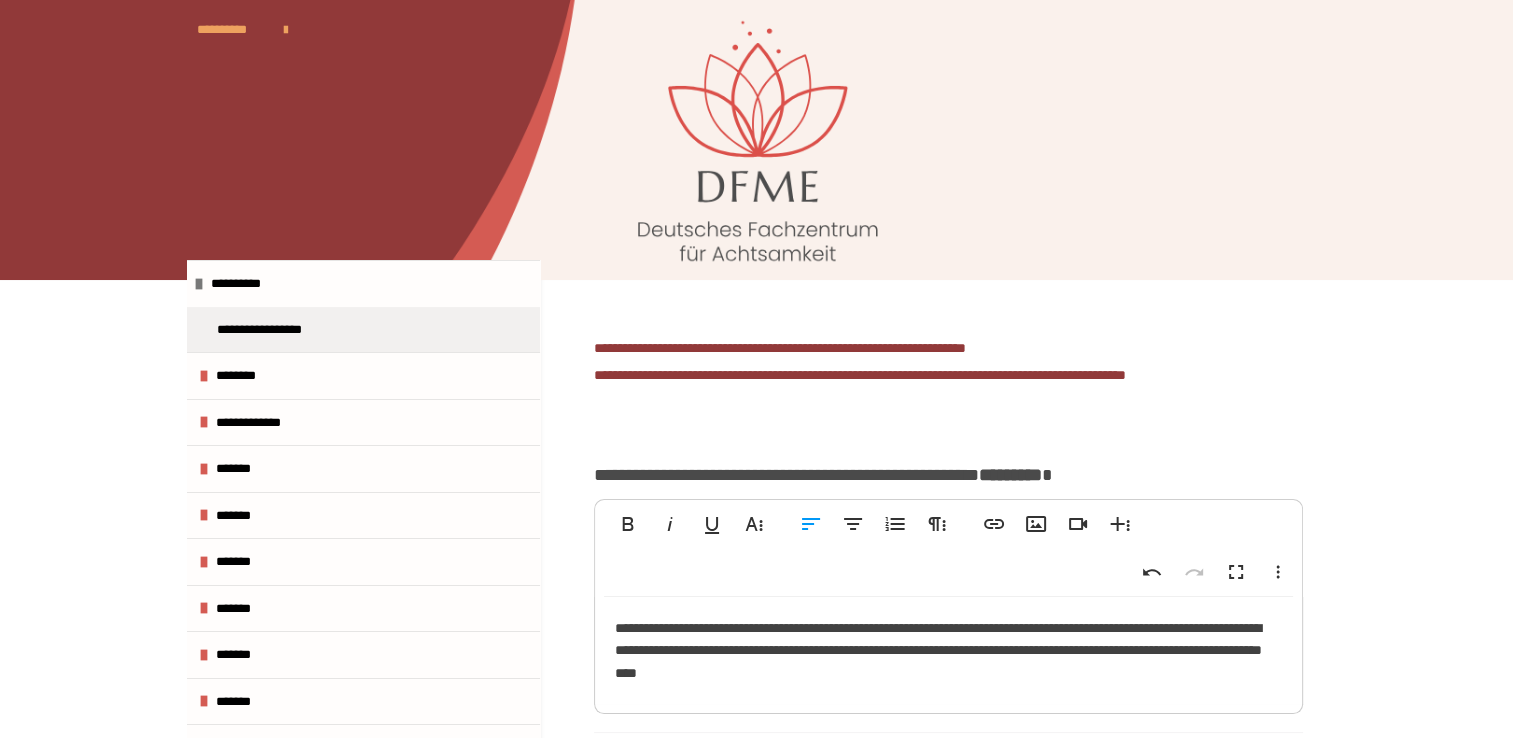 click on "**********" at bounding box center (948, 650) 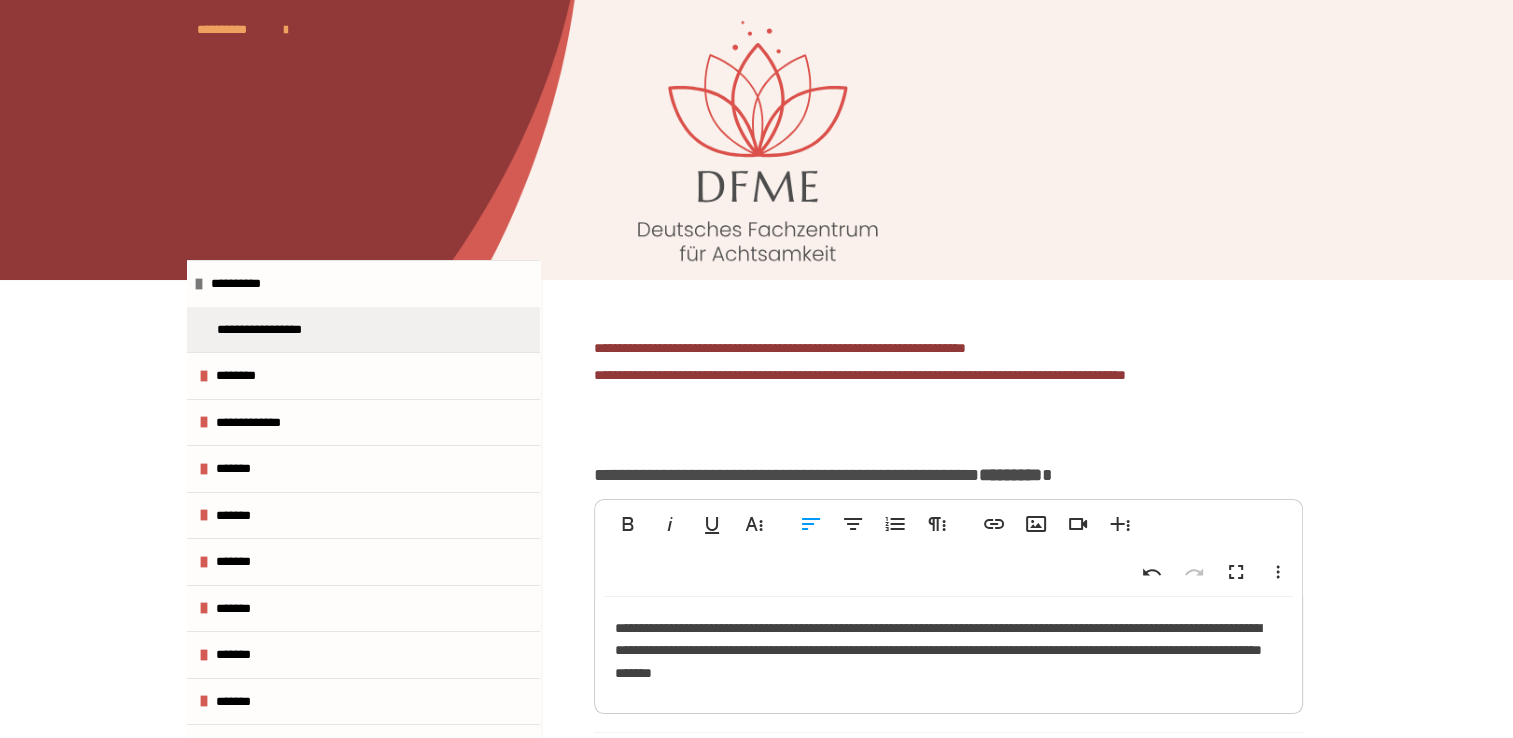 click on "**********" at bounding box center (948, 650) 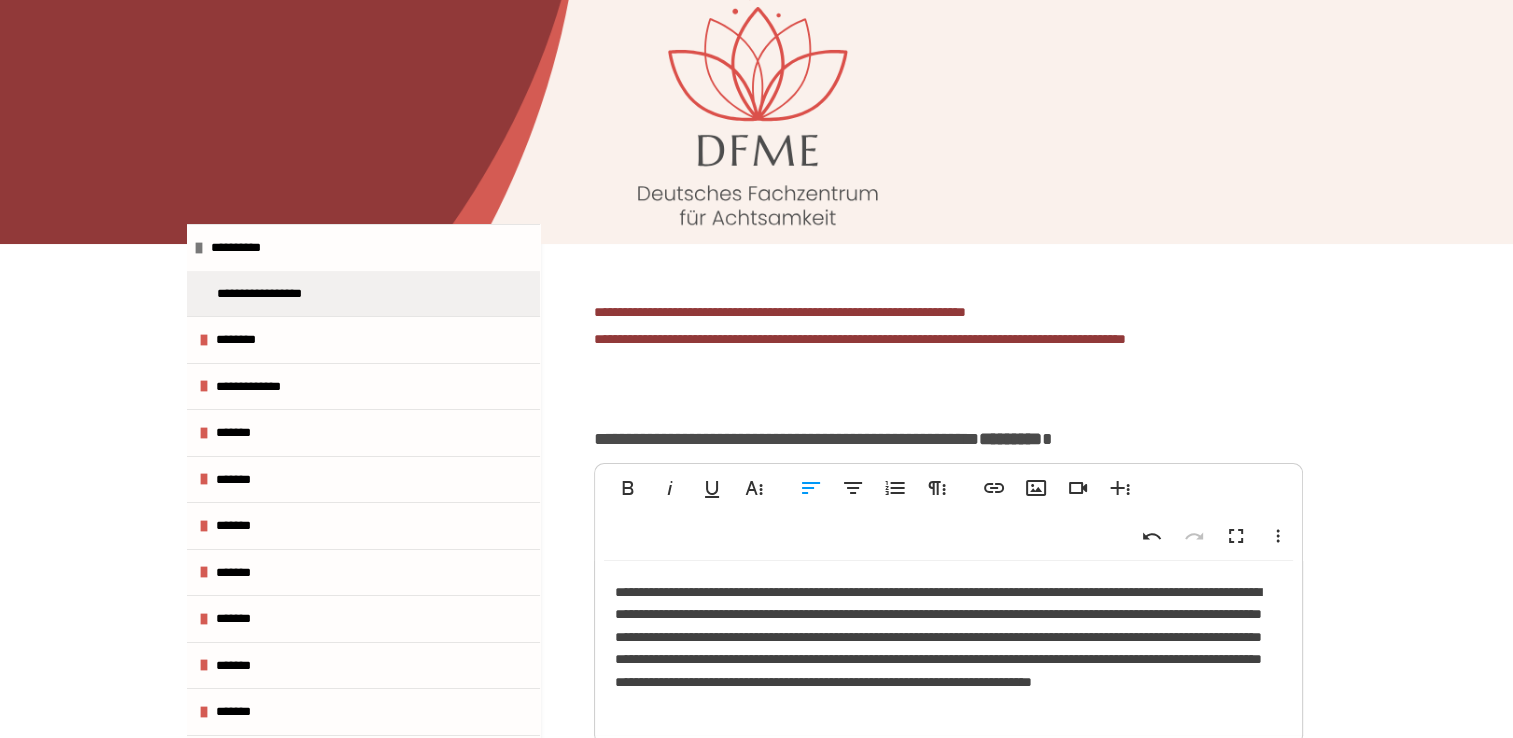 scroll, scrollTop: 59, scrollLeft: 0, axis: vertical 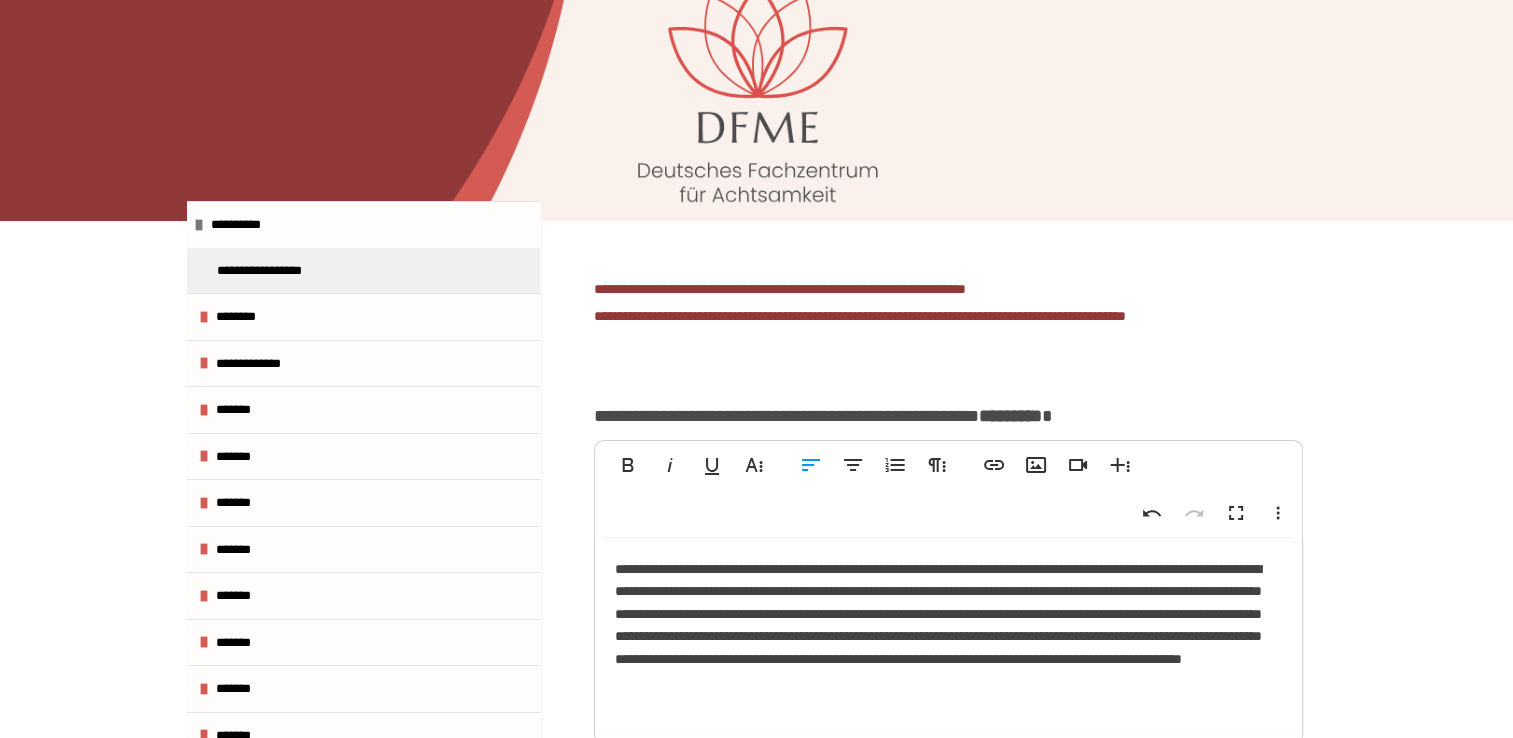 click on "**********" at bounding box center [948, 636] 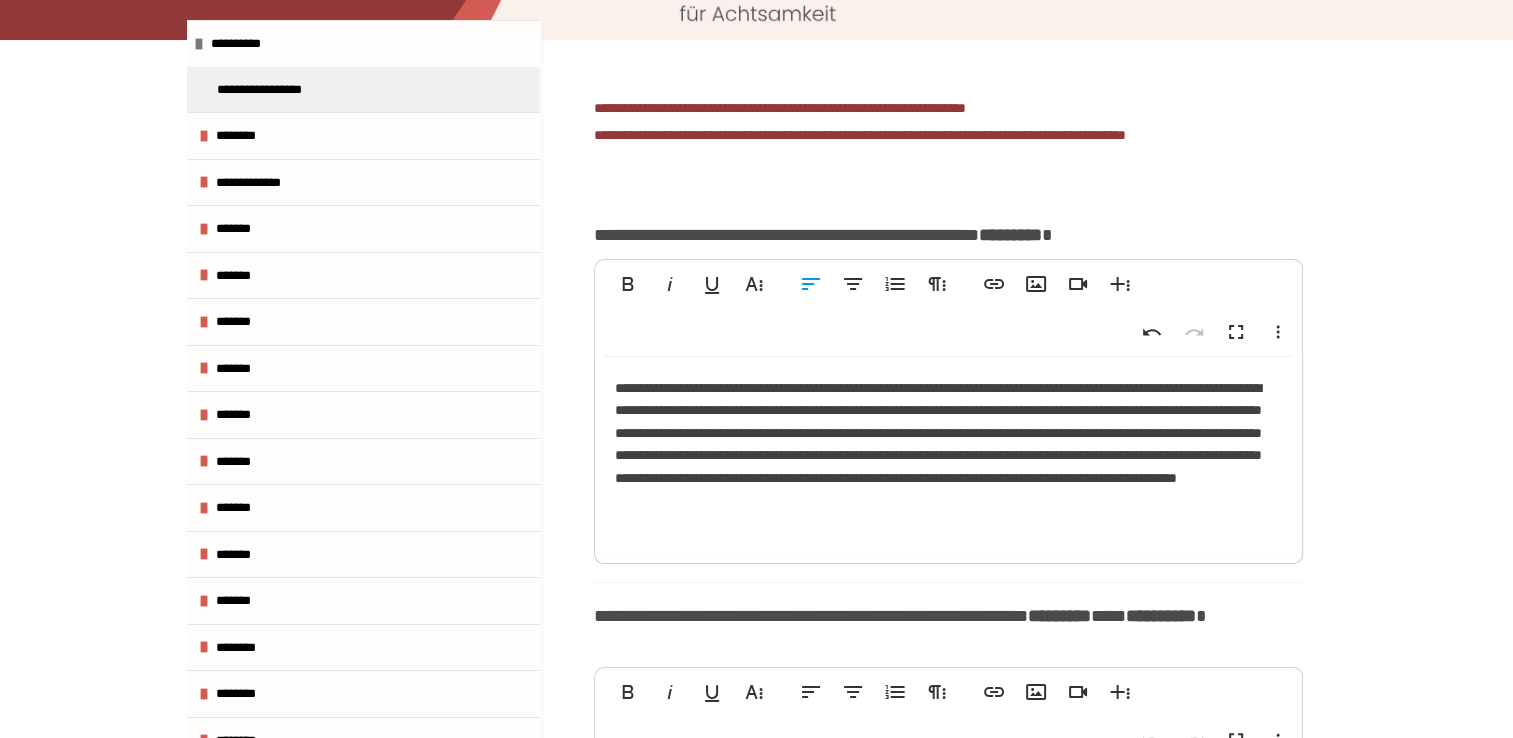 scroll, scrollTop: 248, scrollLeft: 0, axis: vertical 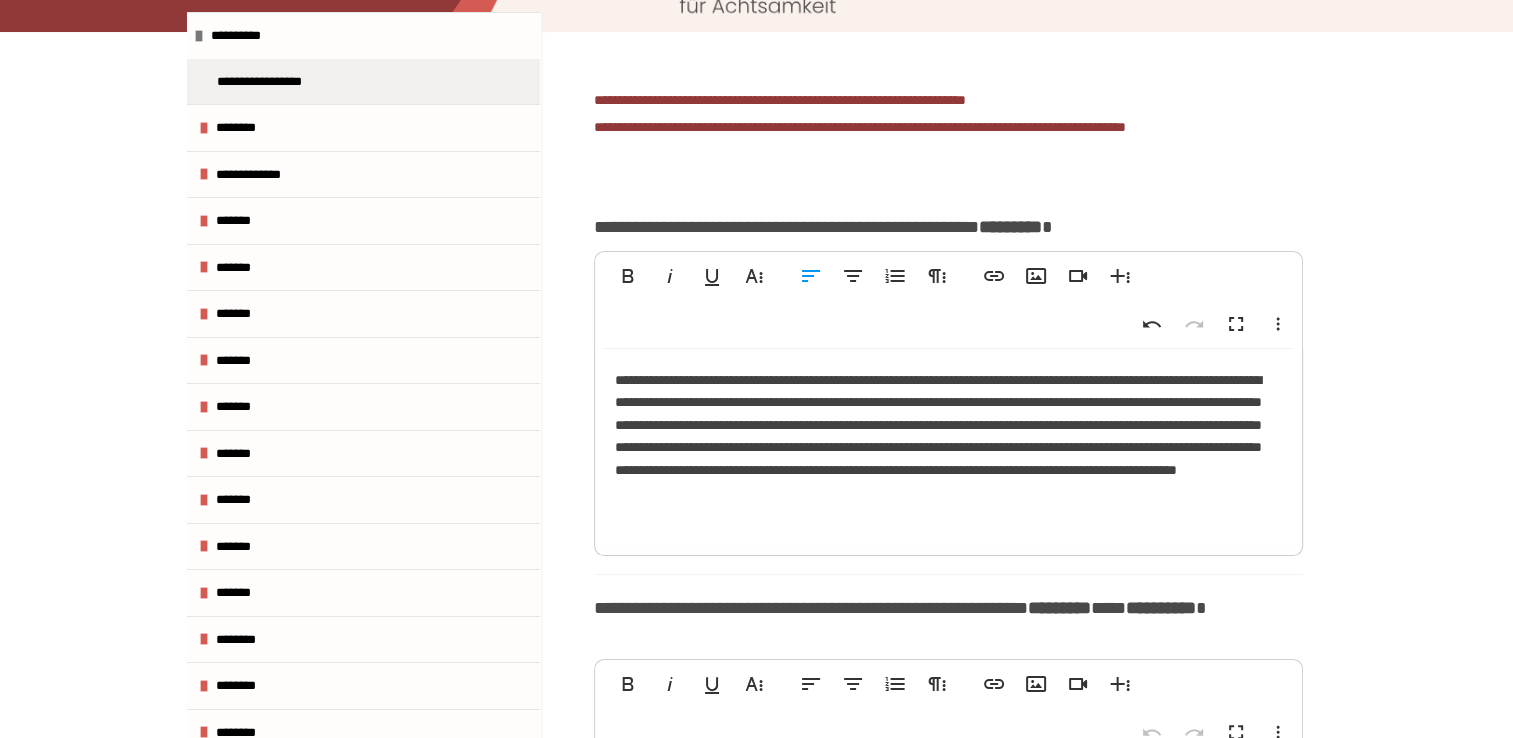 click on "**********" at bounding box center [948, 447] 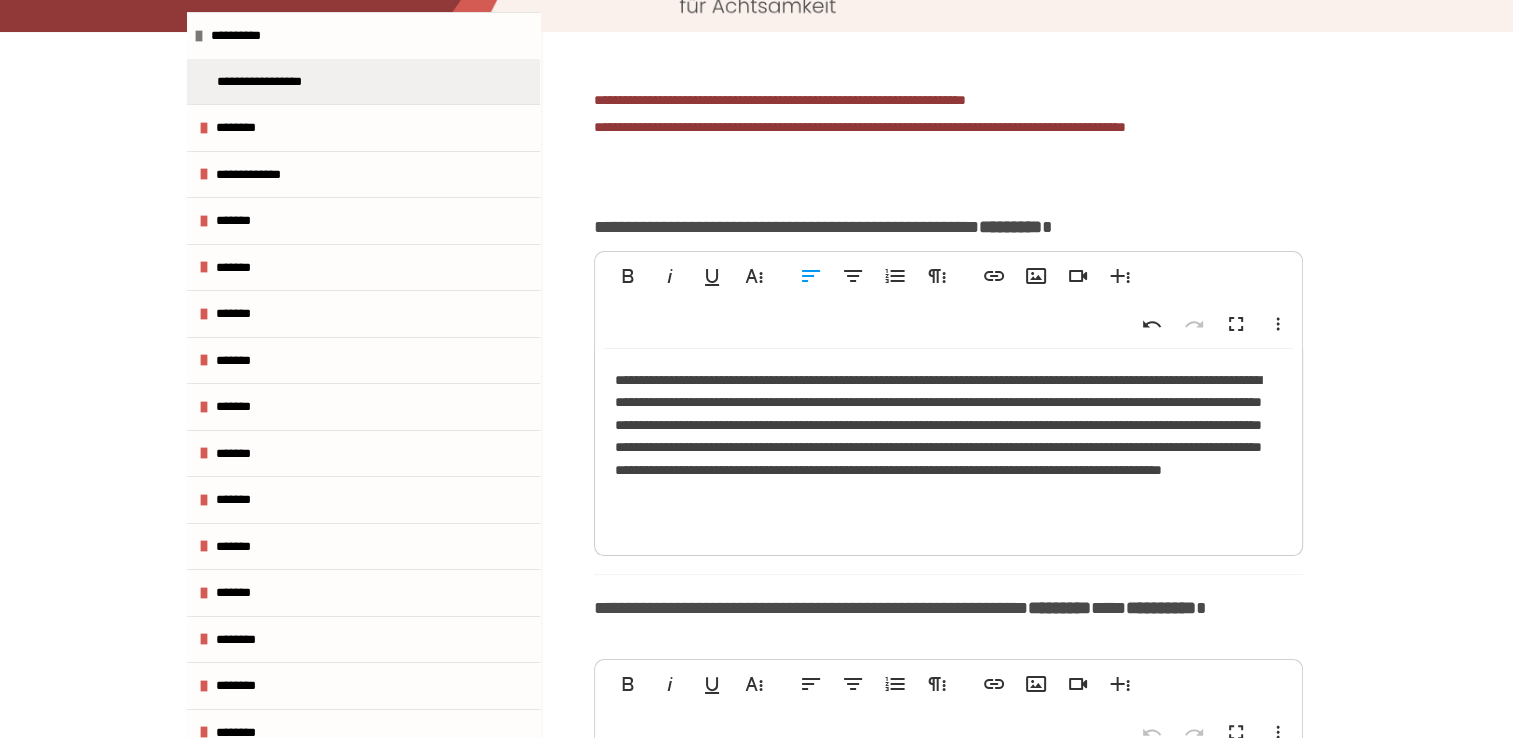 click on "**********" at bounding box center (948, 447) 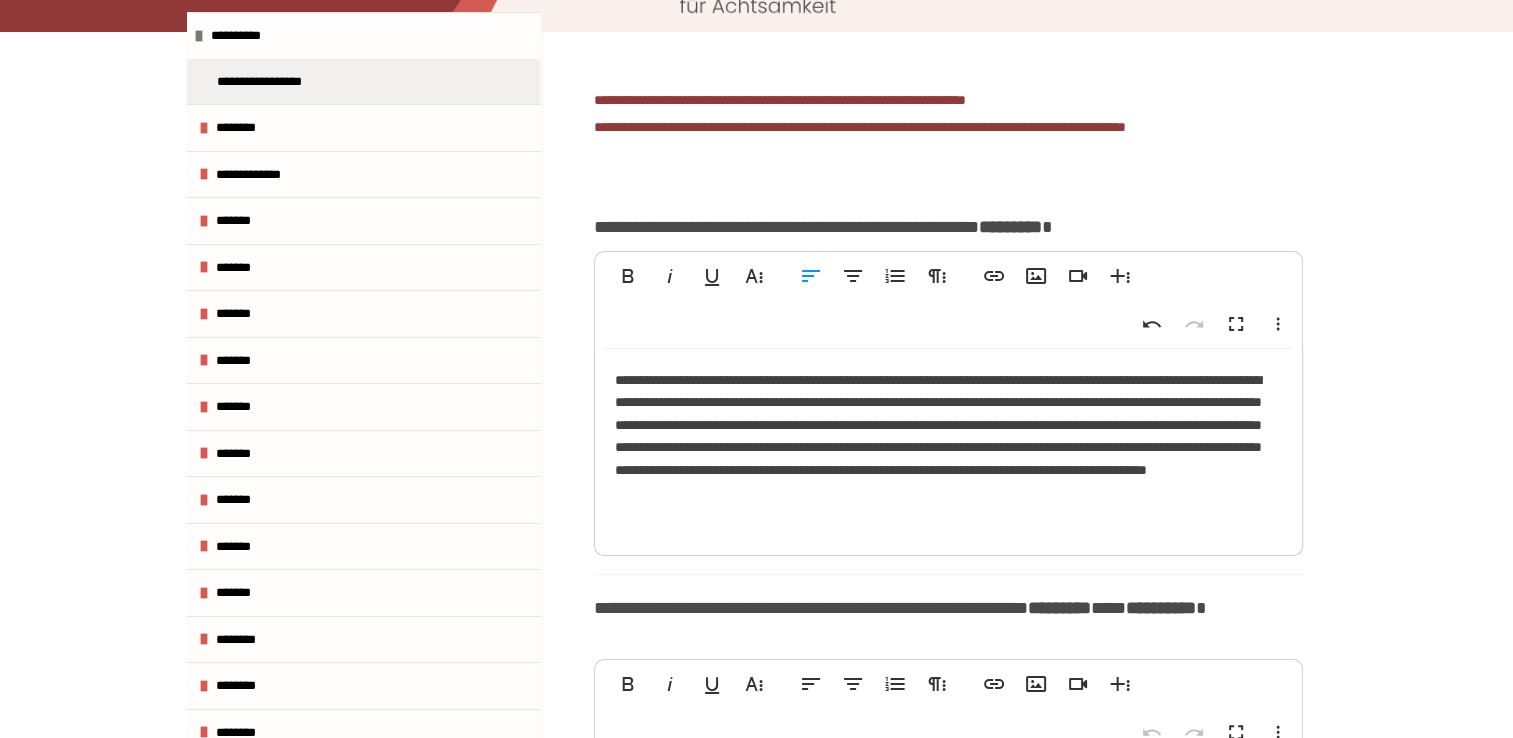 click on "**********" at bounding box center (948, 447) 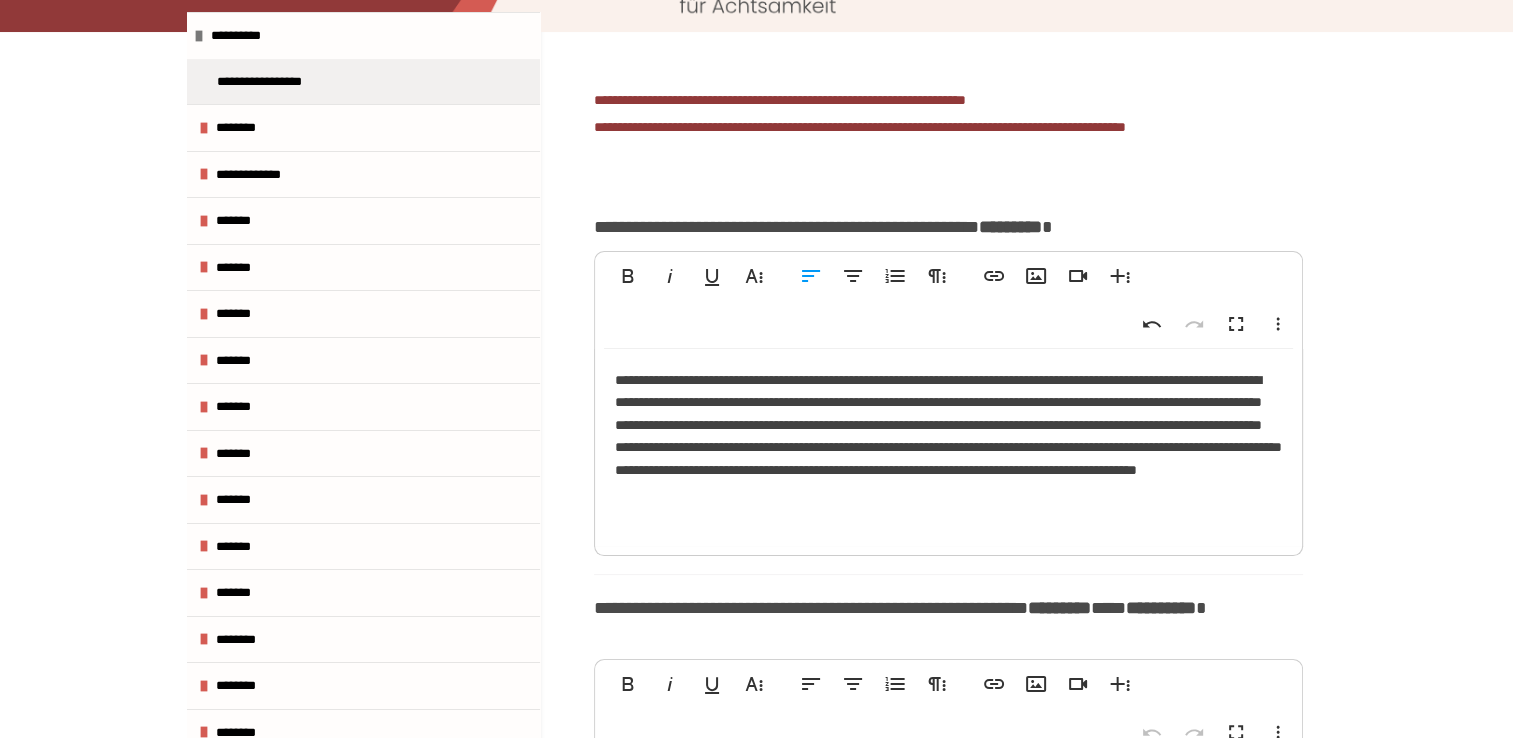 click on "**********" at bounding box center [948, 447] 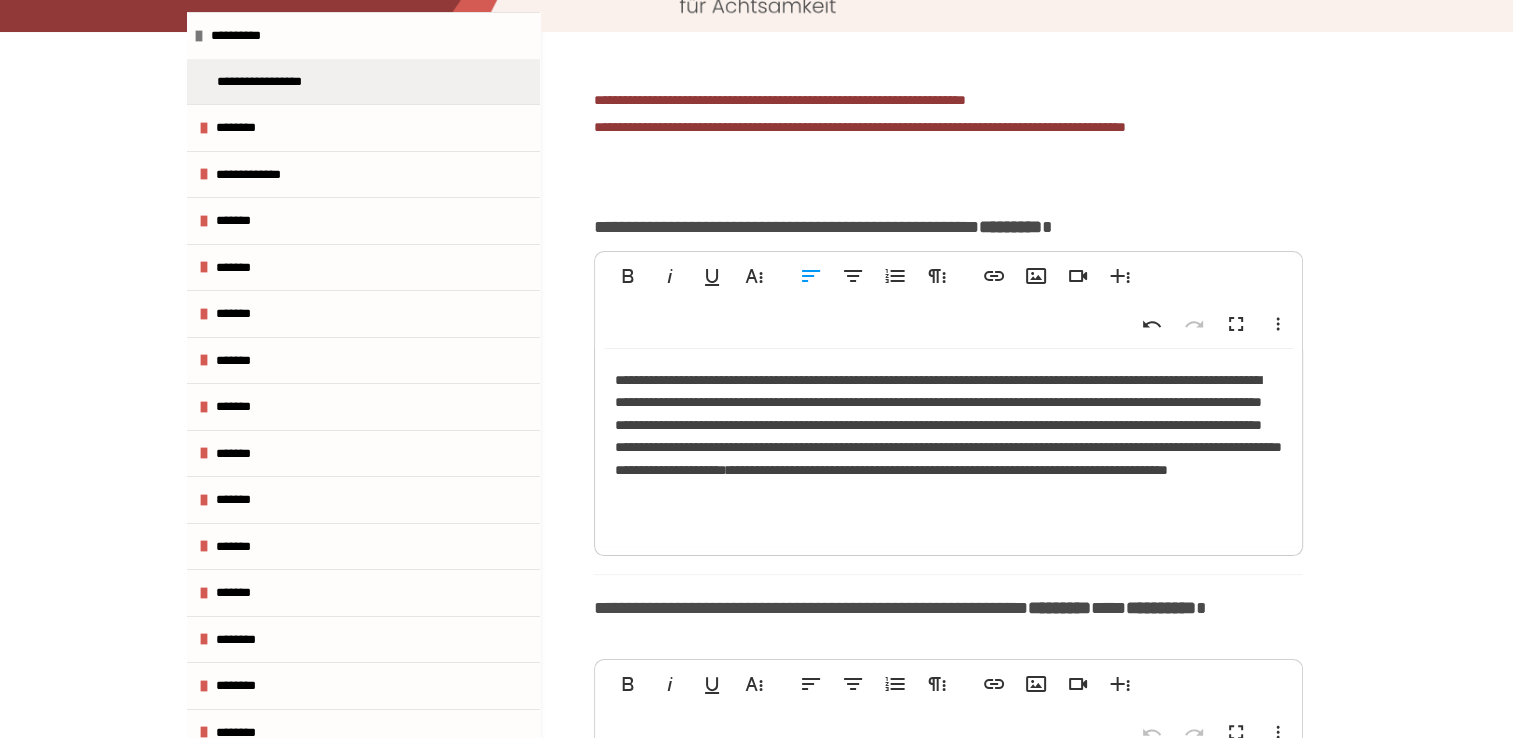 click on "**********" at bounding box center [948, 447] 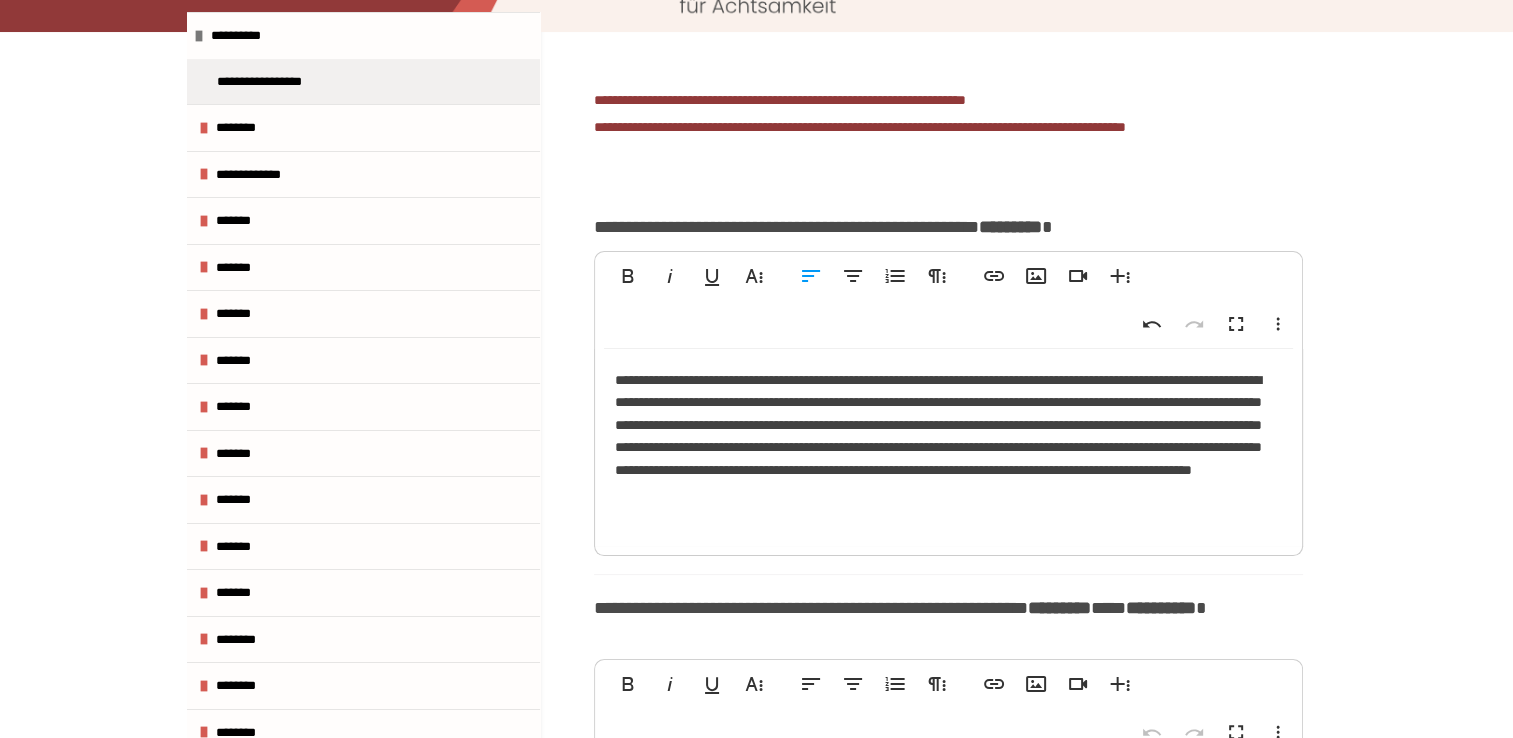 click on "**********" at bounding box center [948, 447] 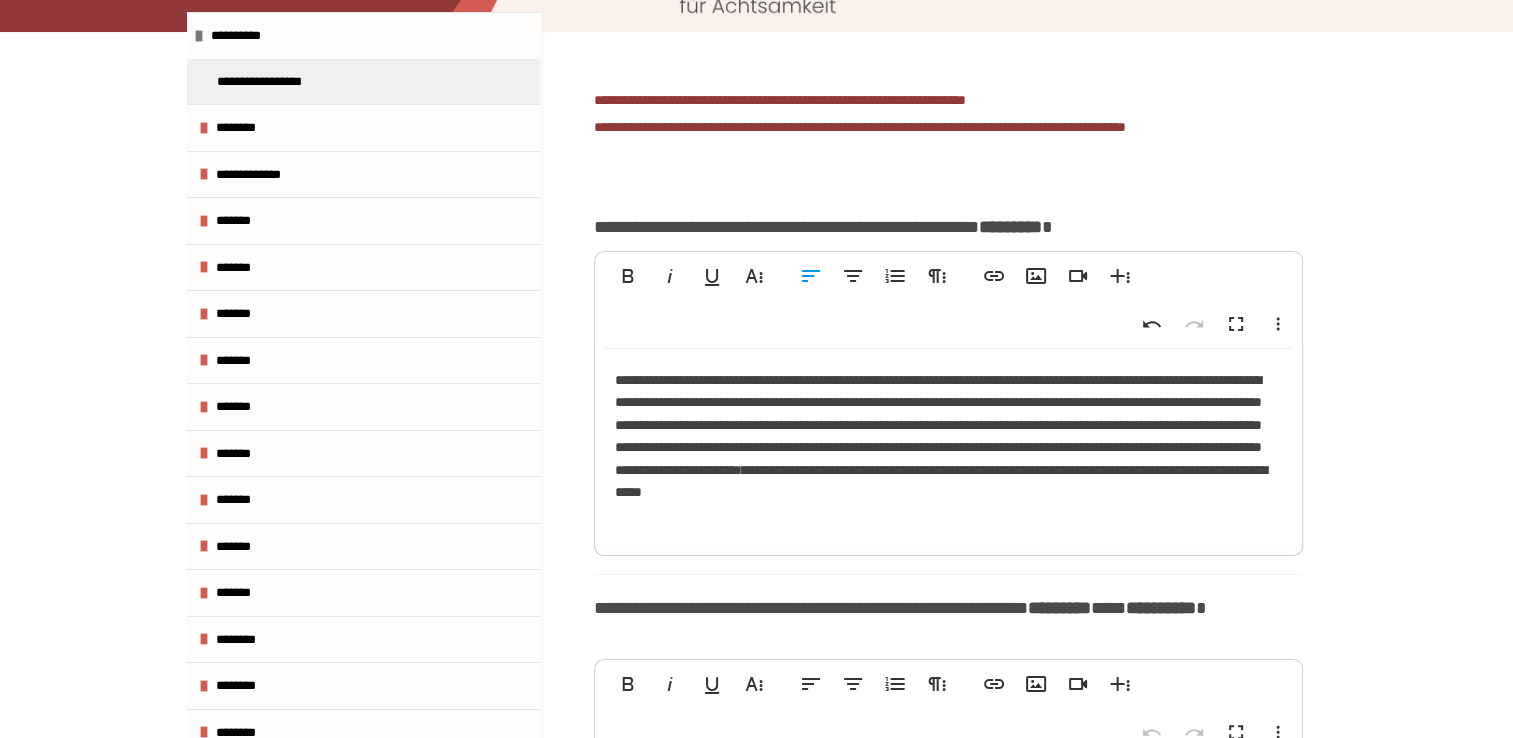 click on "**********" at bounding box center (948, 447) 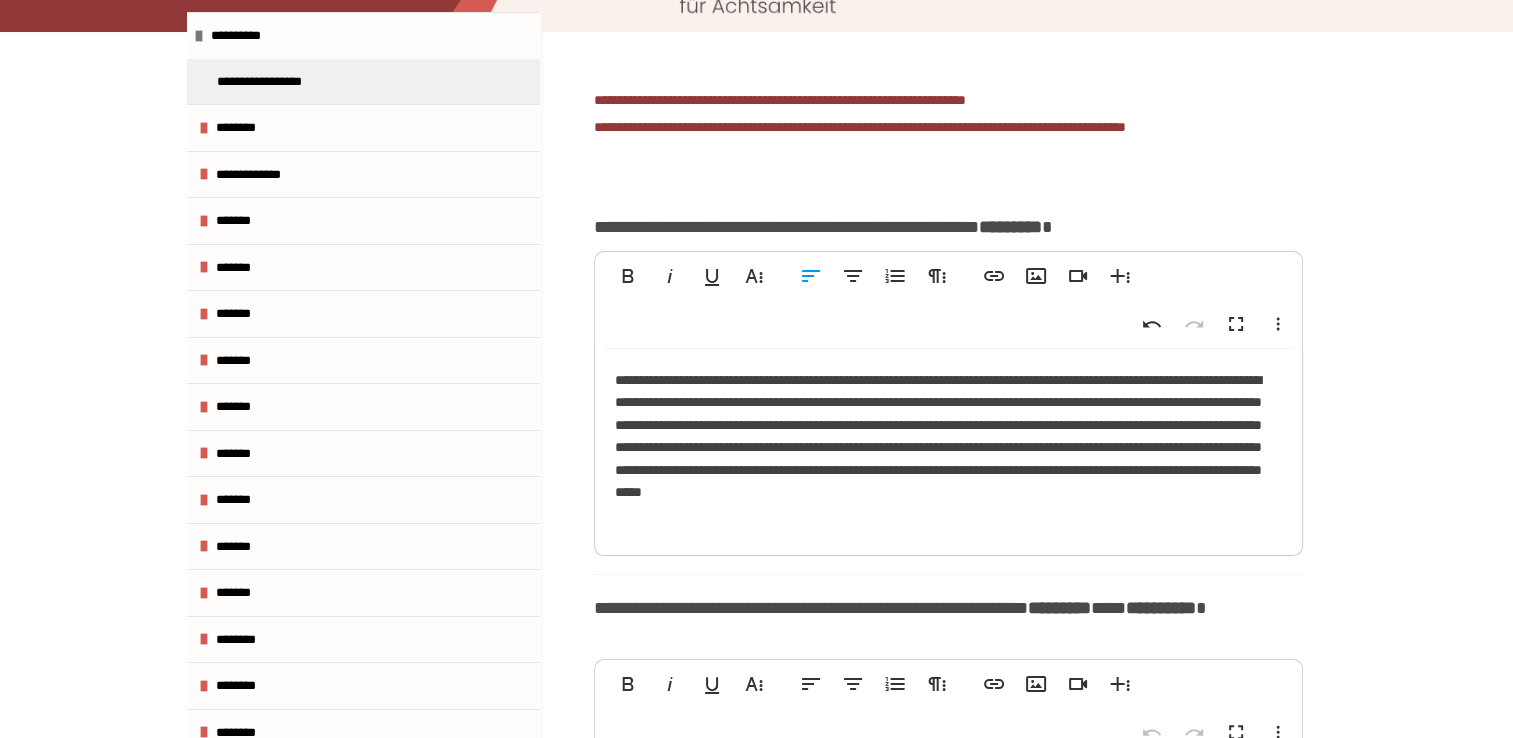 click on "**********" at bounding box center [948, 447] 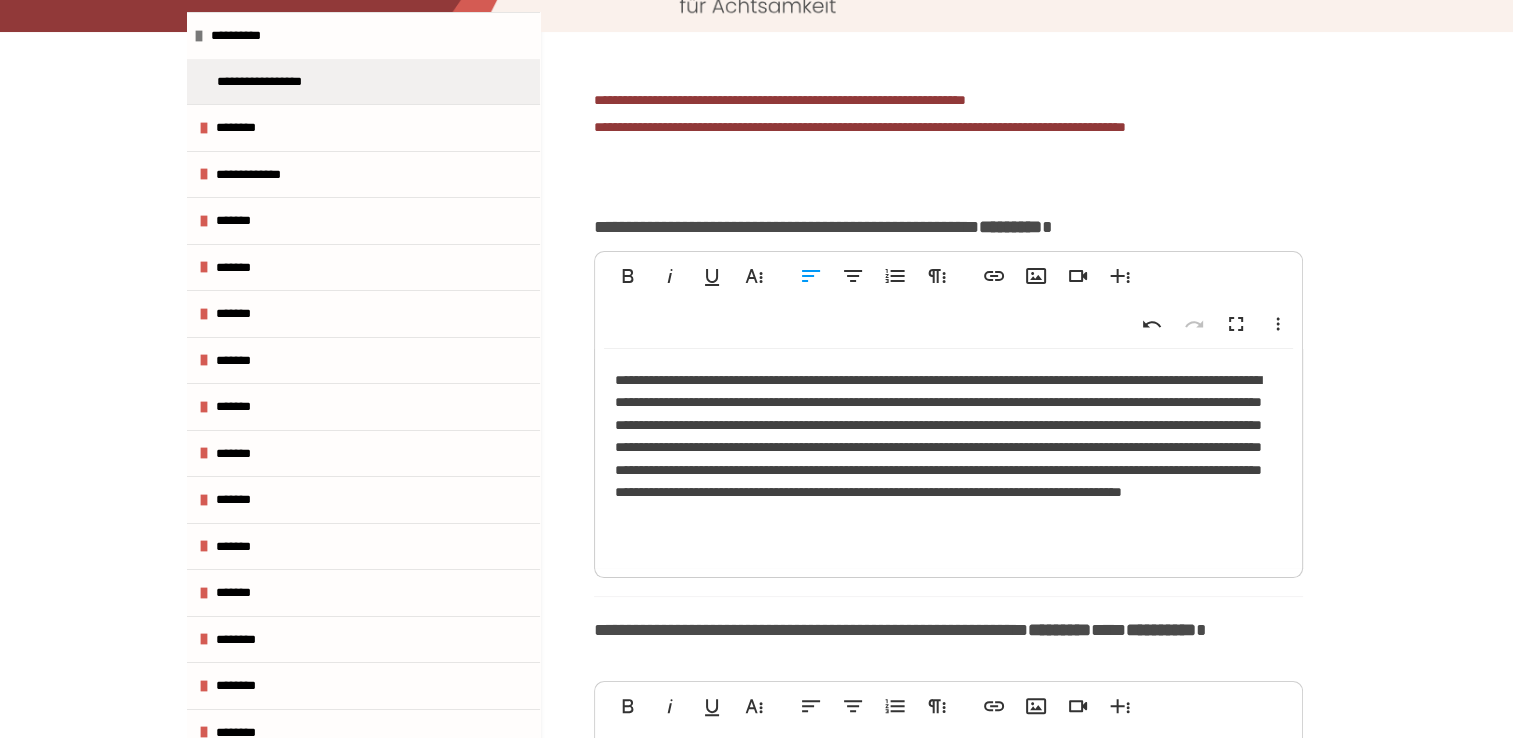 click on "**********" at bounding box center [948, 458] 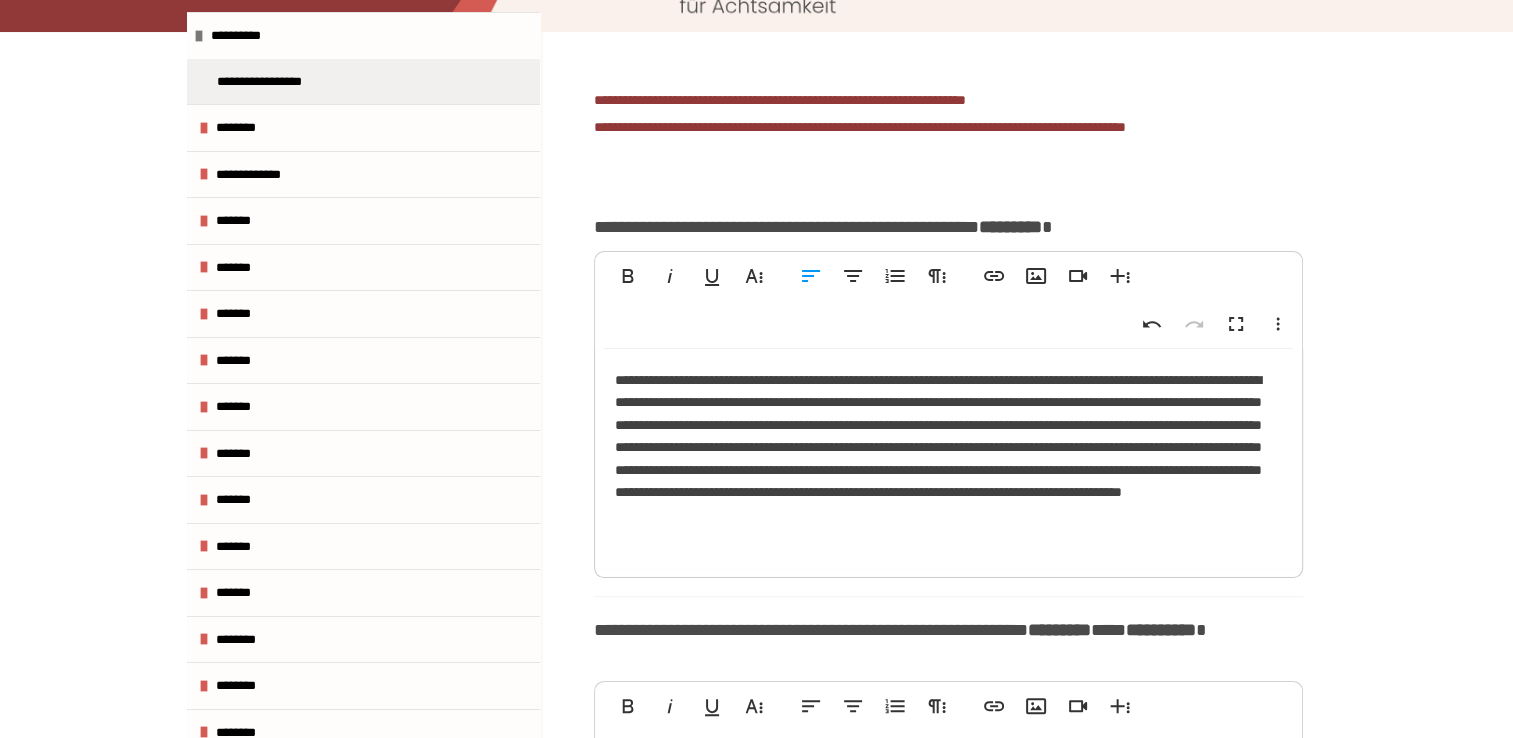 click on "**********" at bounding box center [948, 458] 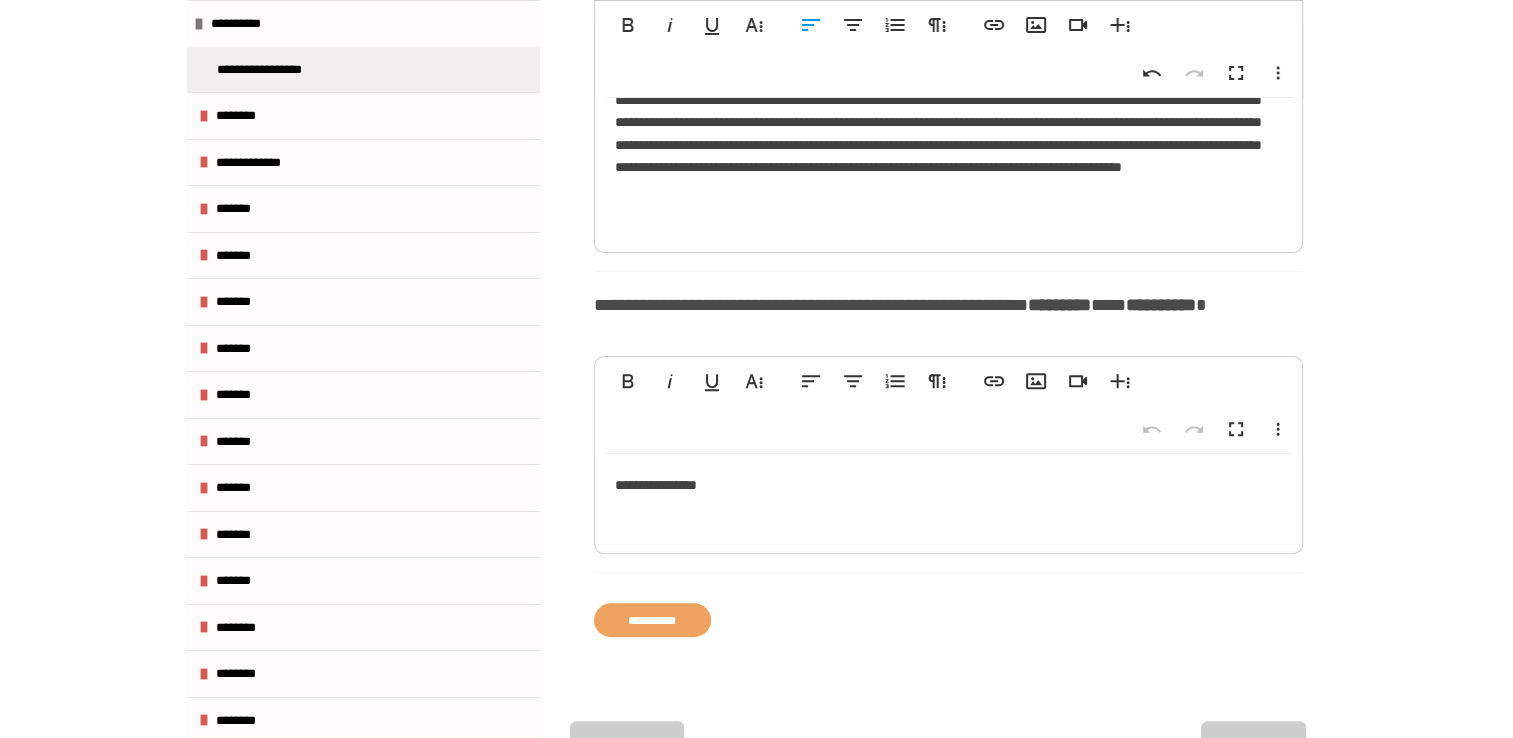 scroll, scrollTop: 590, scrollLeft: 0, axis: vertical 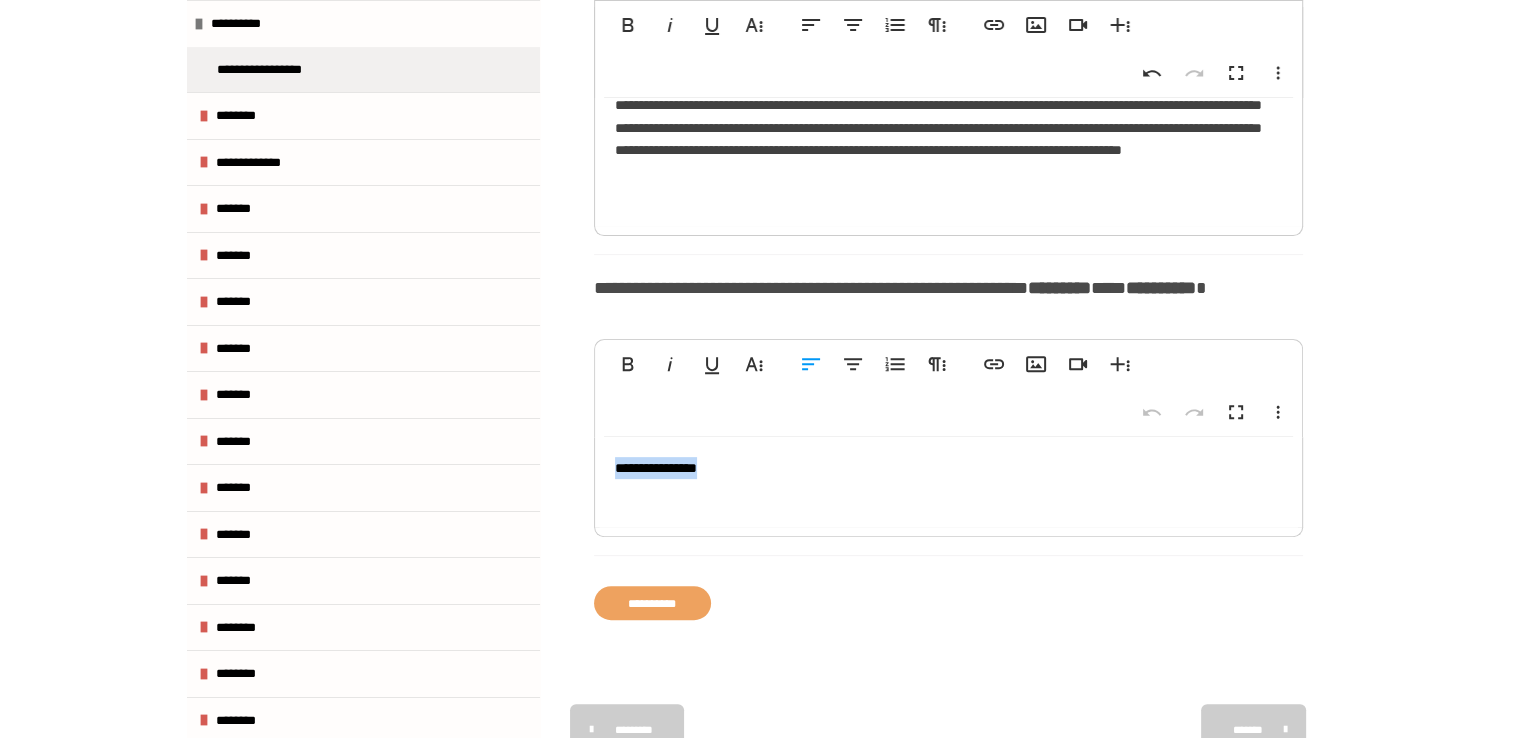 drag, startPoint x: 731, startPoint y: 499, endPoint x: 546, endPoint y: 490, distance: 185.2188 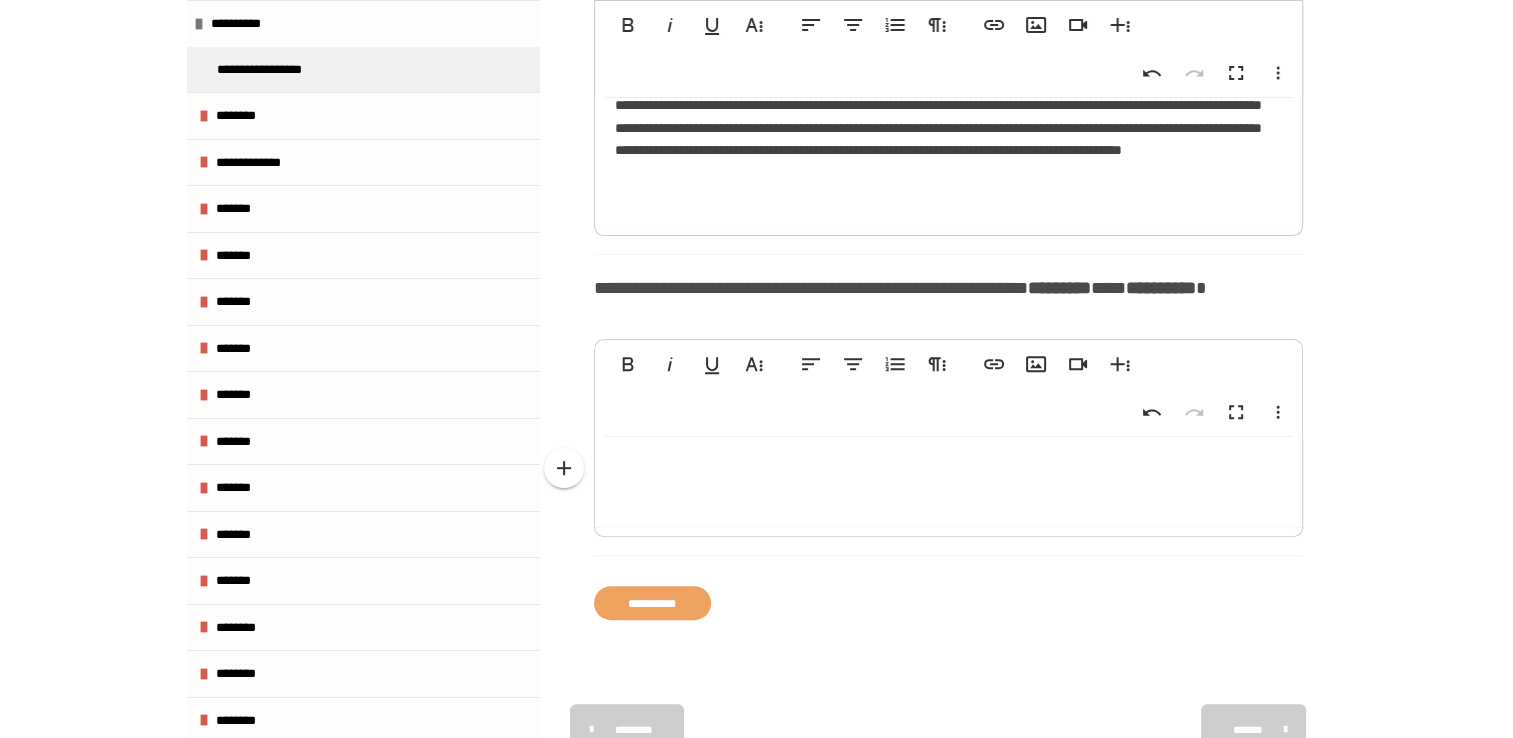 type 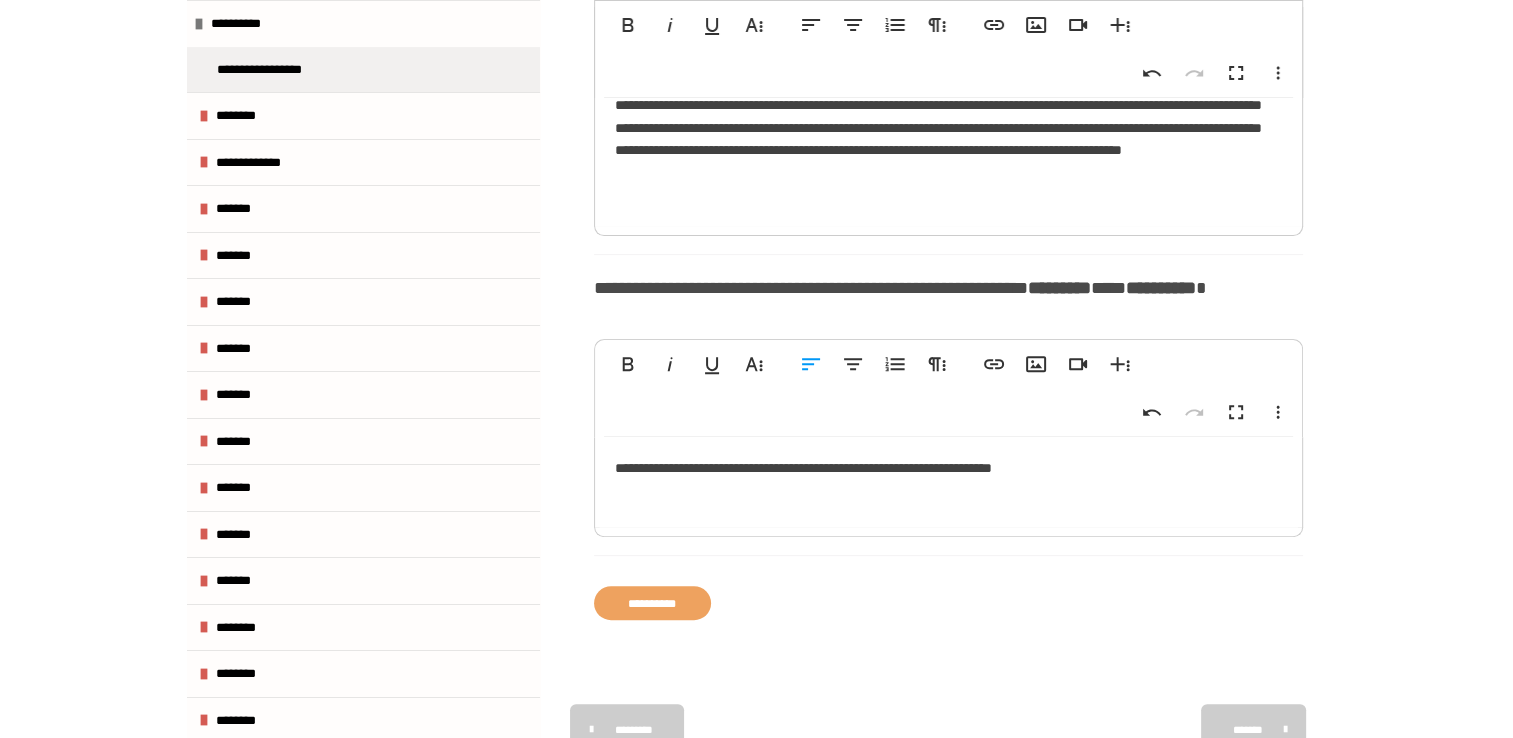 click on "**********" at bounding box center [948, 482] 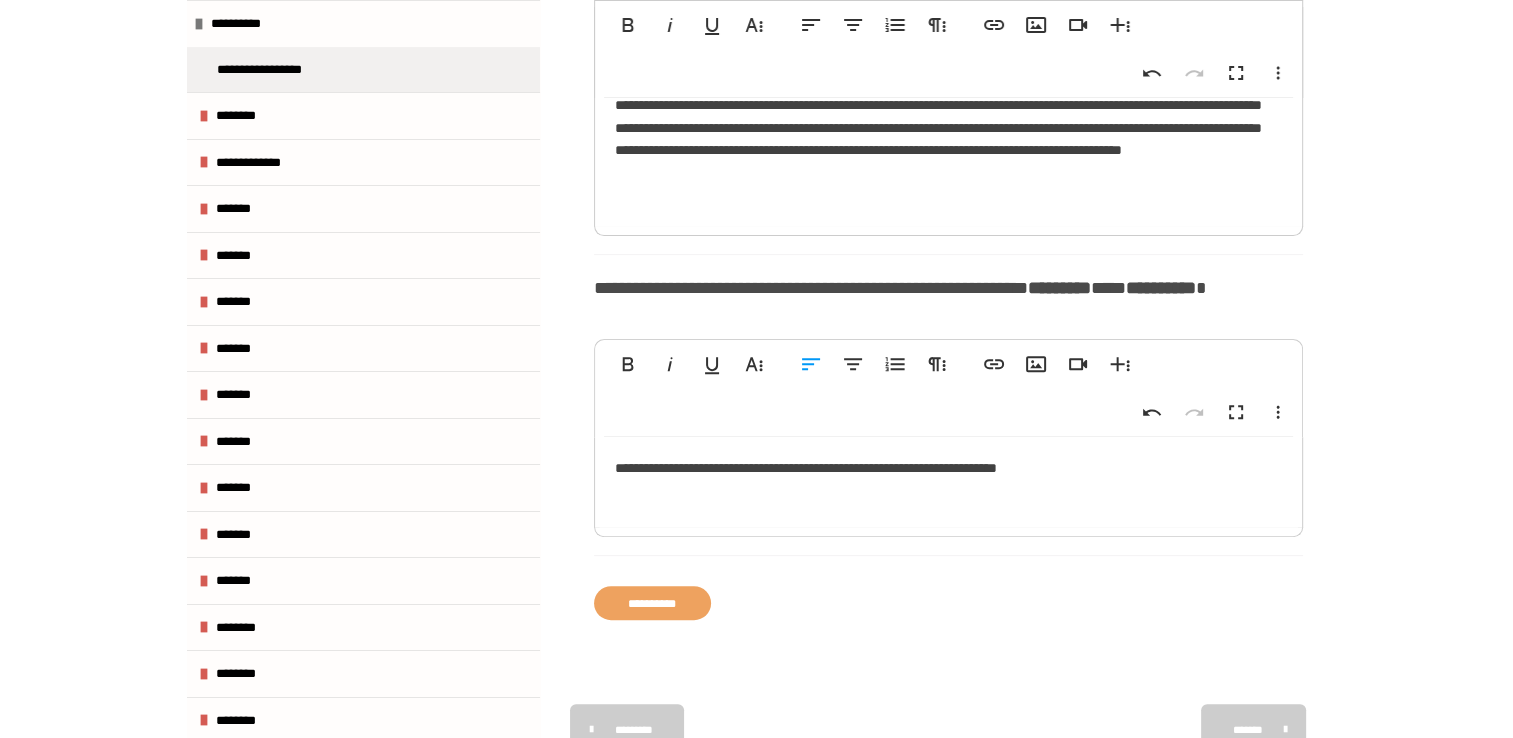 click on "**********" at bounding box center (948, 482) 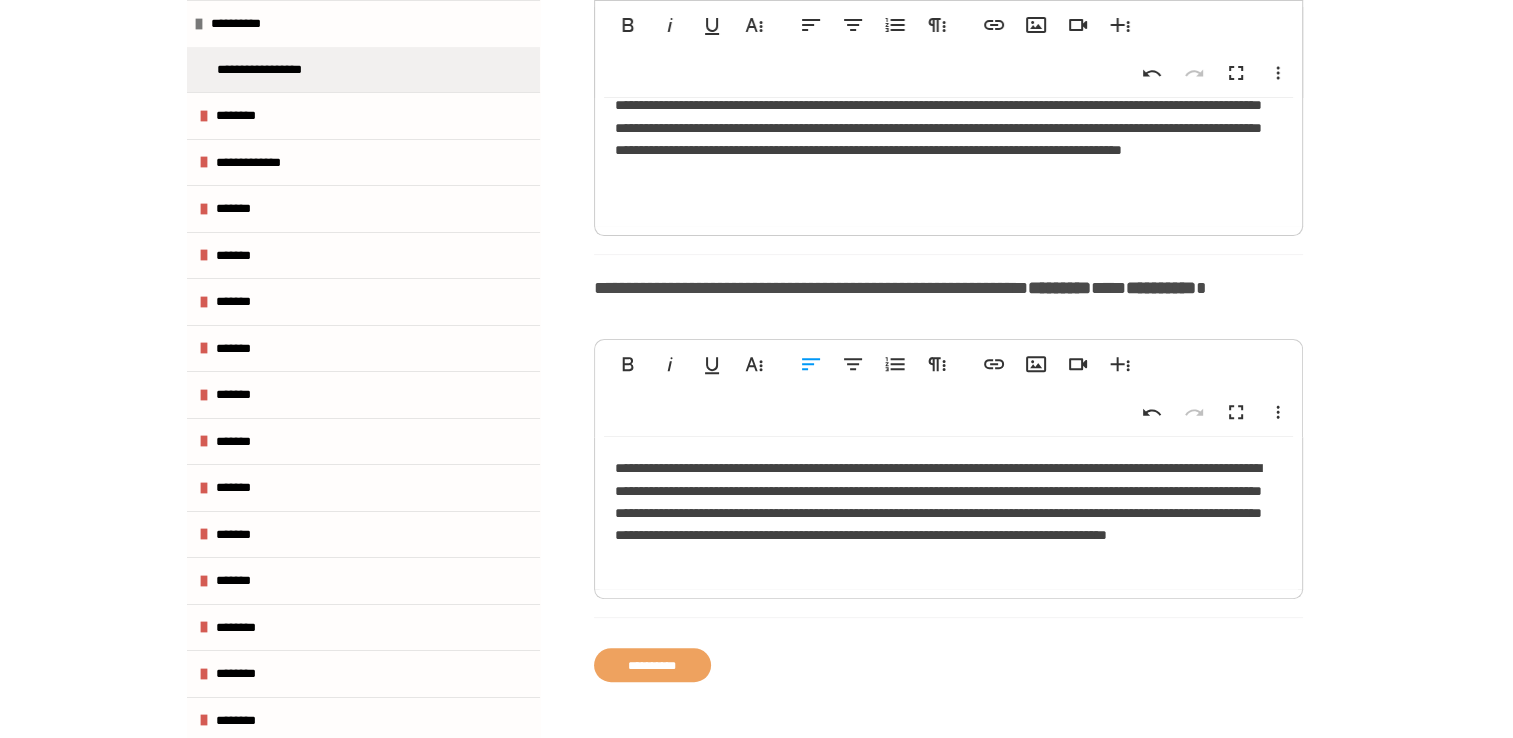 click on "**********" at bounding box center [948, 513] 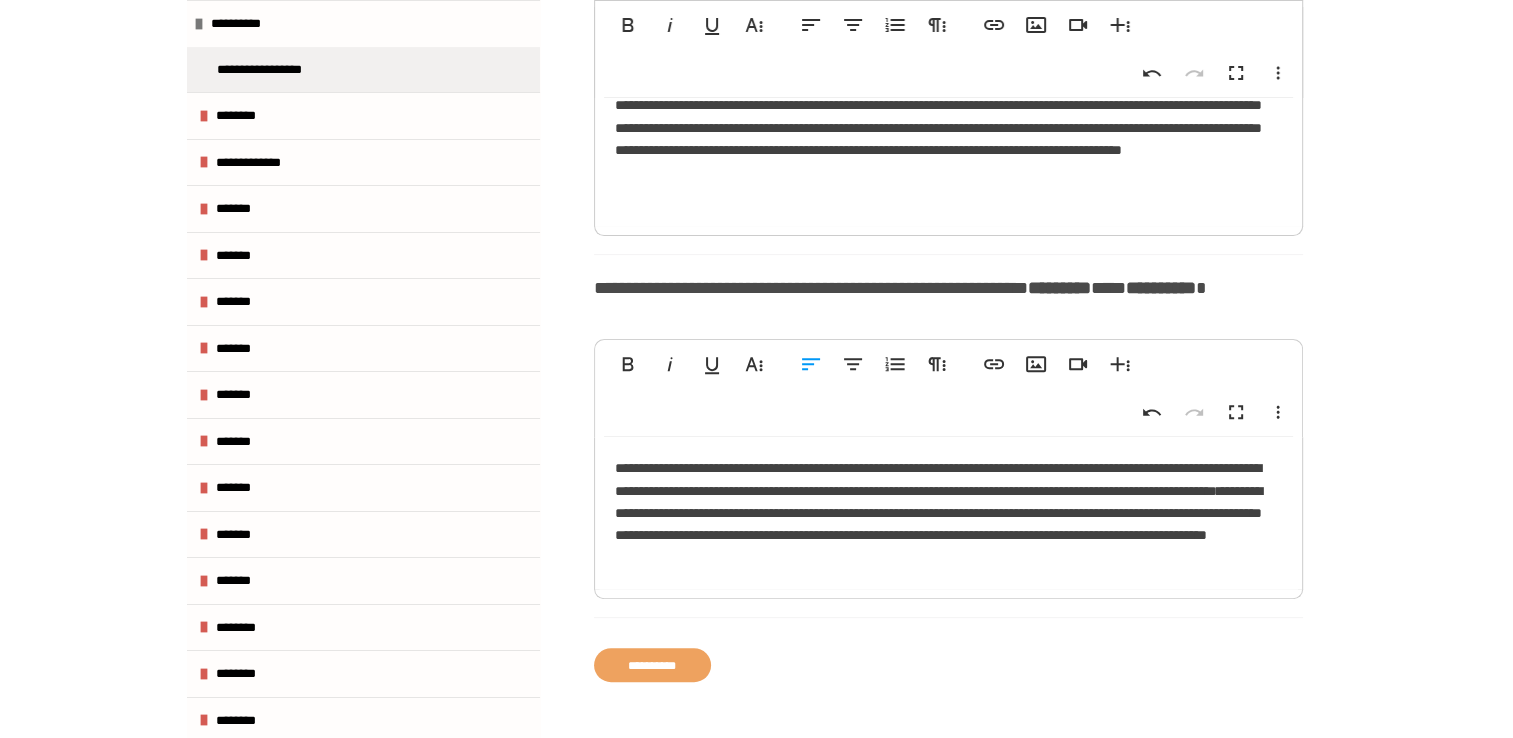 click on "**********" at bounding box center (948, 513) 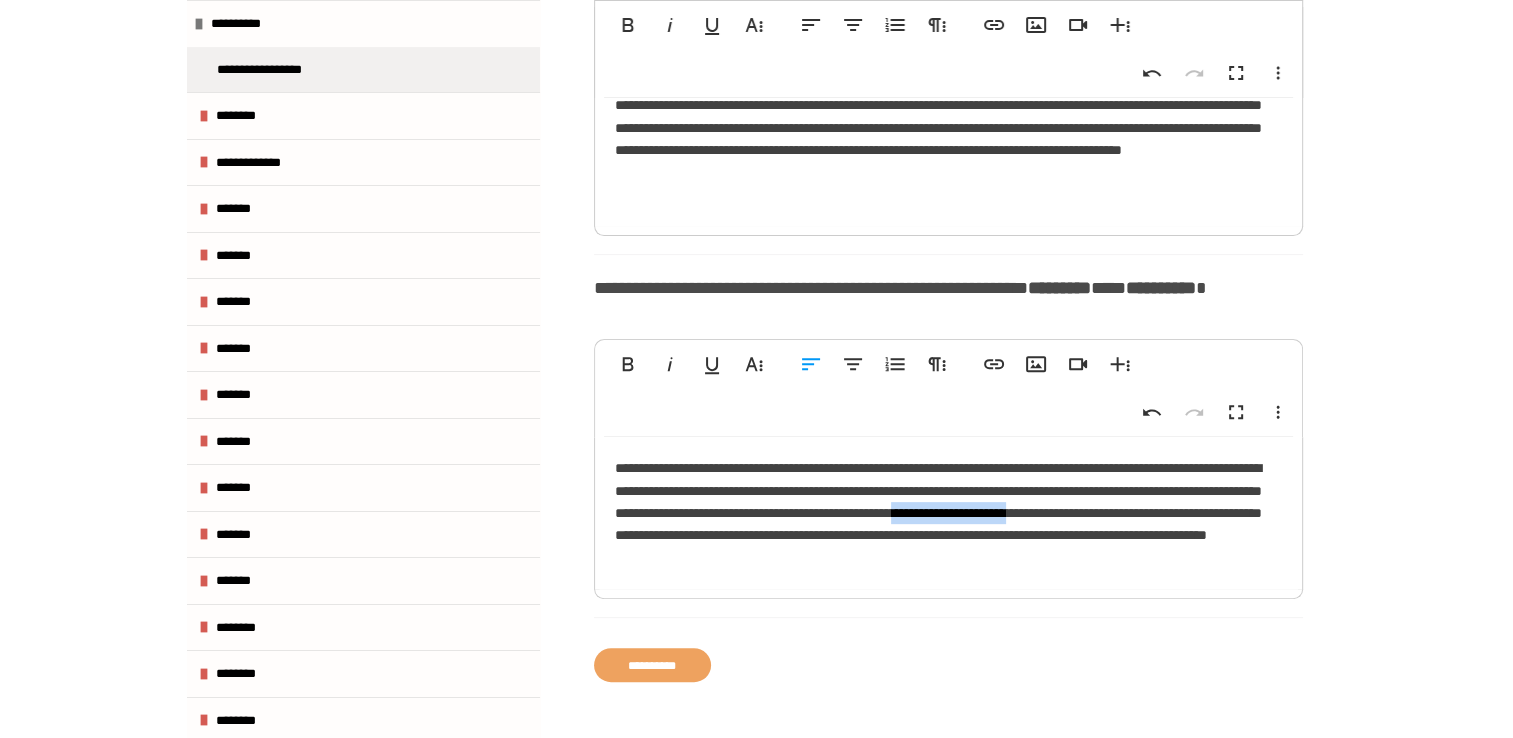 drag, startPoint x: 613, startPoint y: 555, endPoint x: 780, endPoint y: 563, distance: 167.19151 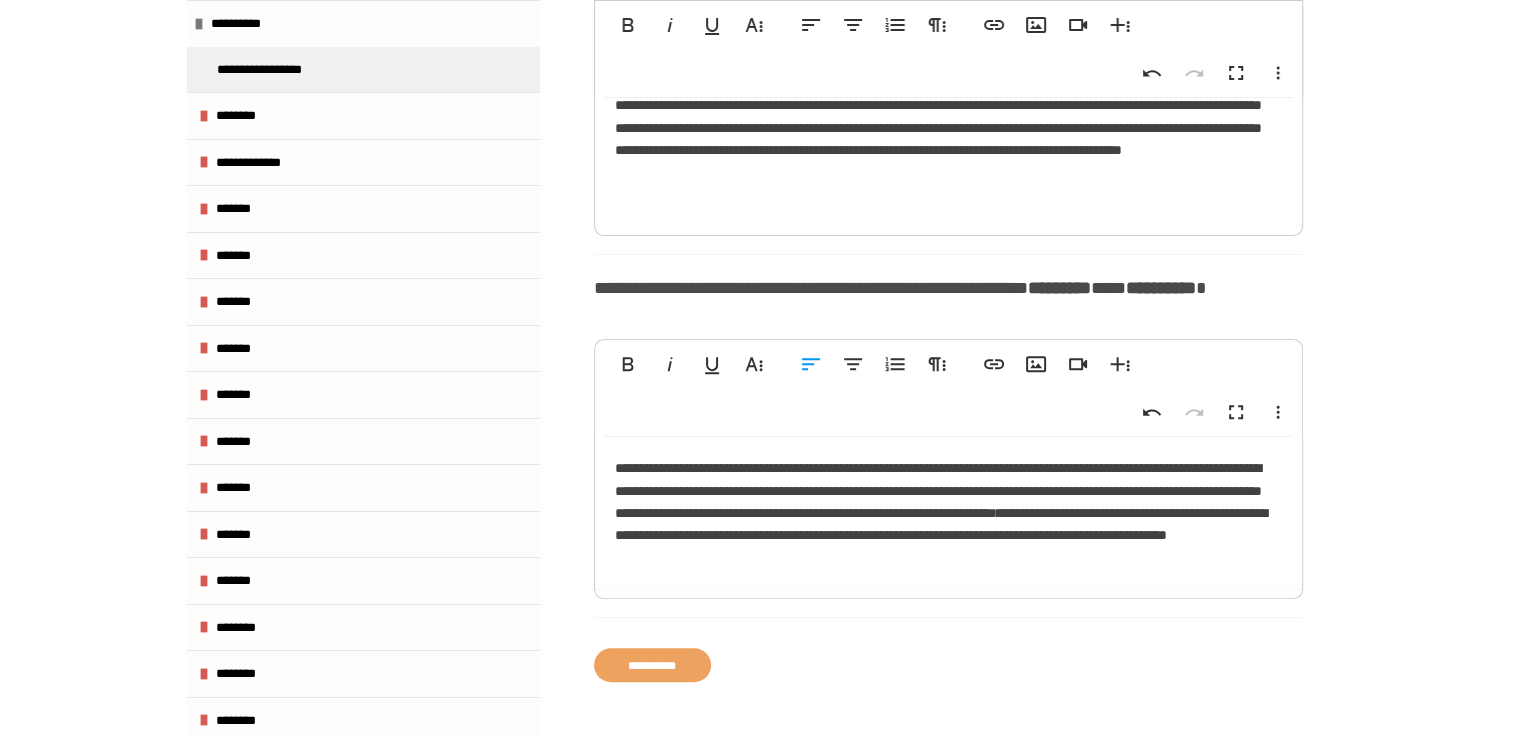 click on "**********" at bounding box center [948, 513] 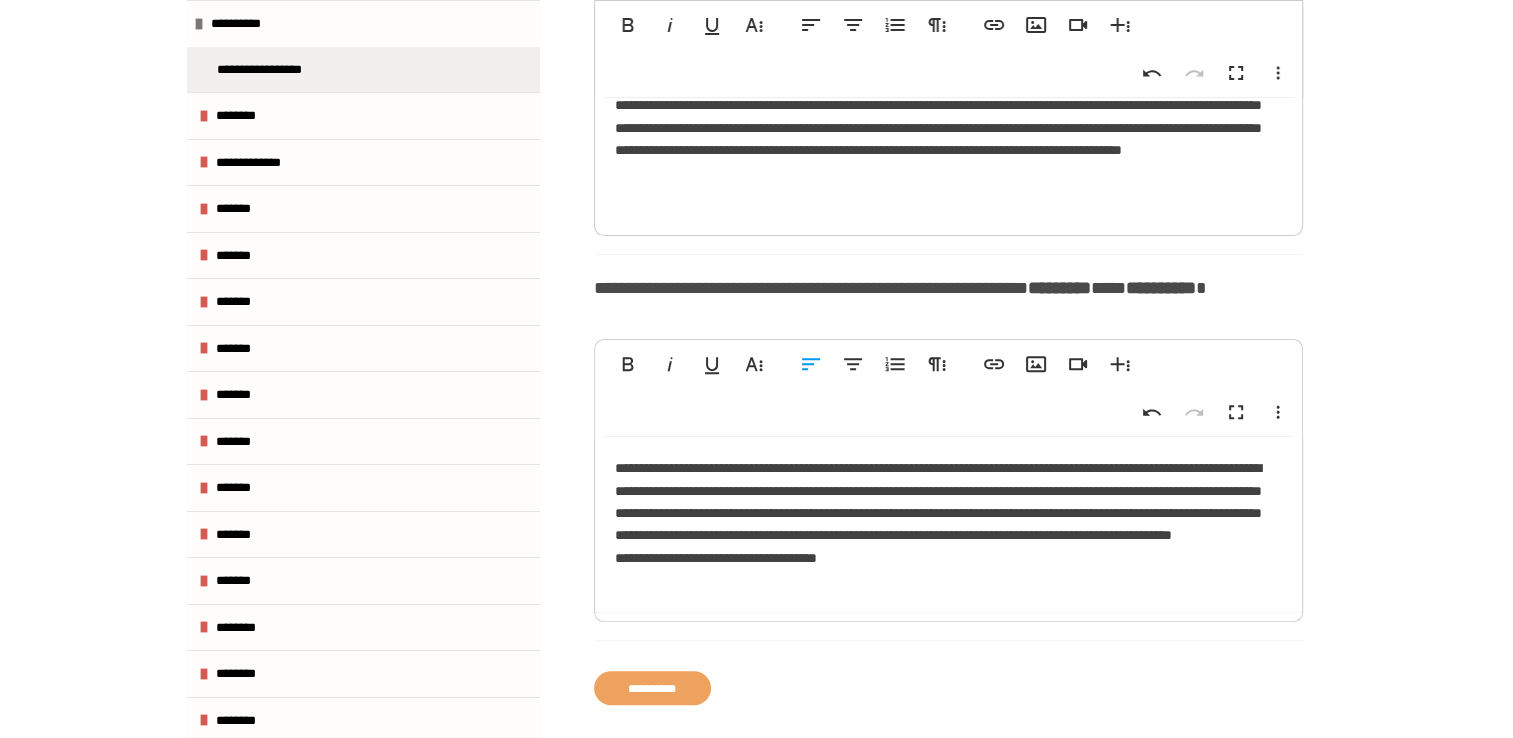 click on "**********" at bounding box center [948, 524] 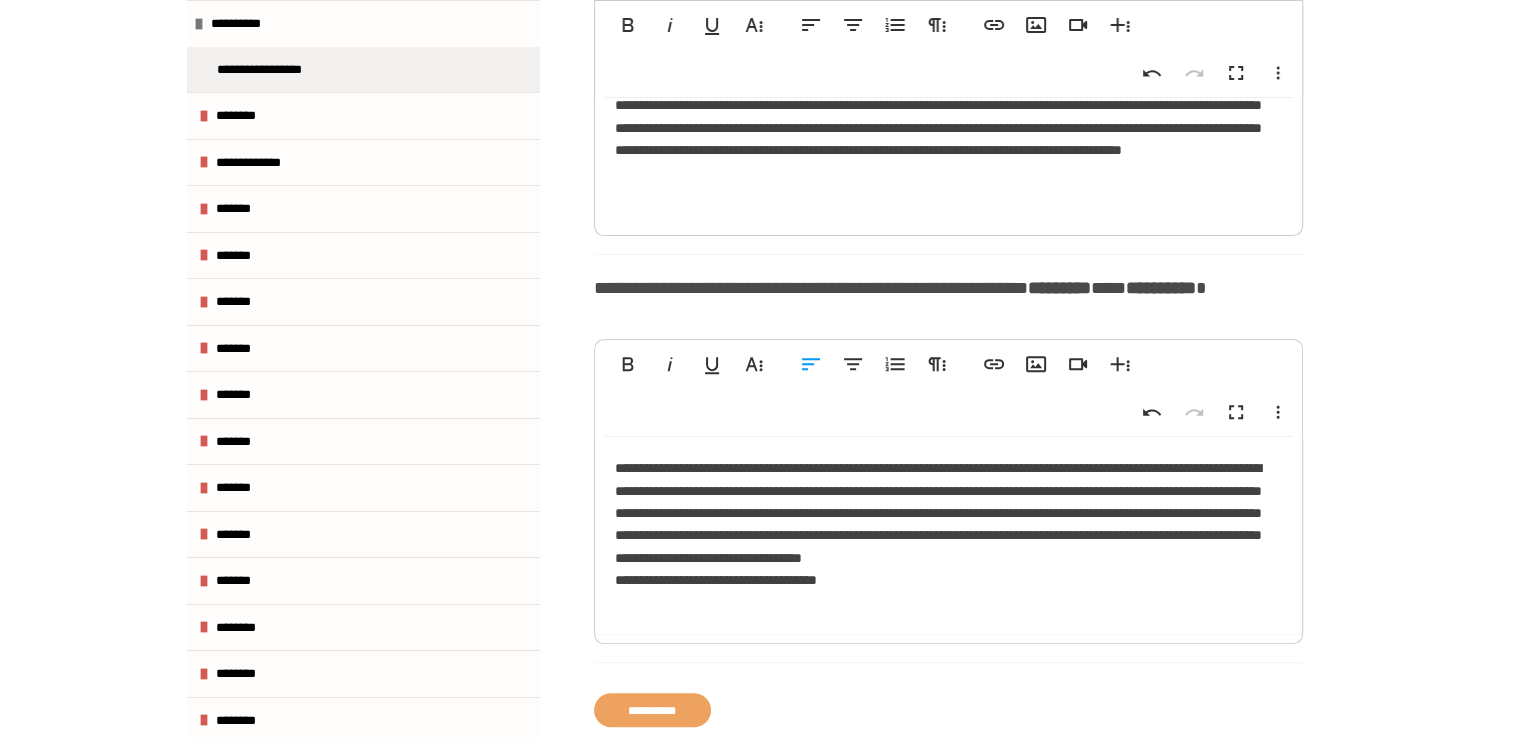 click on "**********" at bounding box center [948, 535] 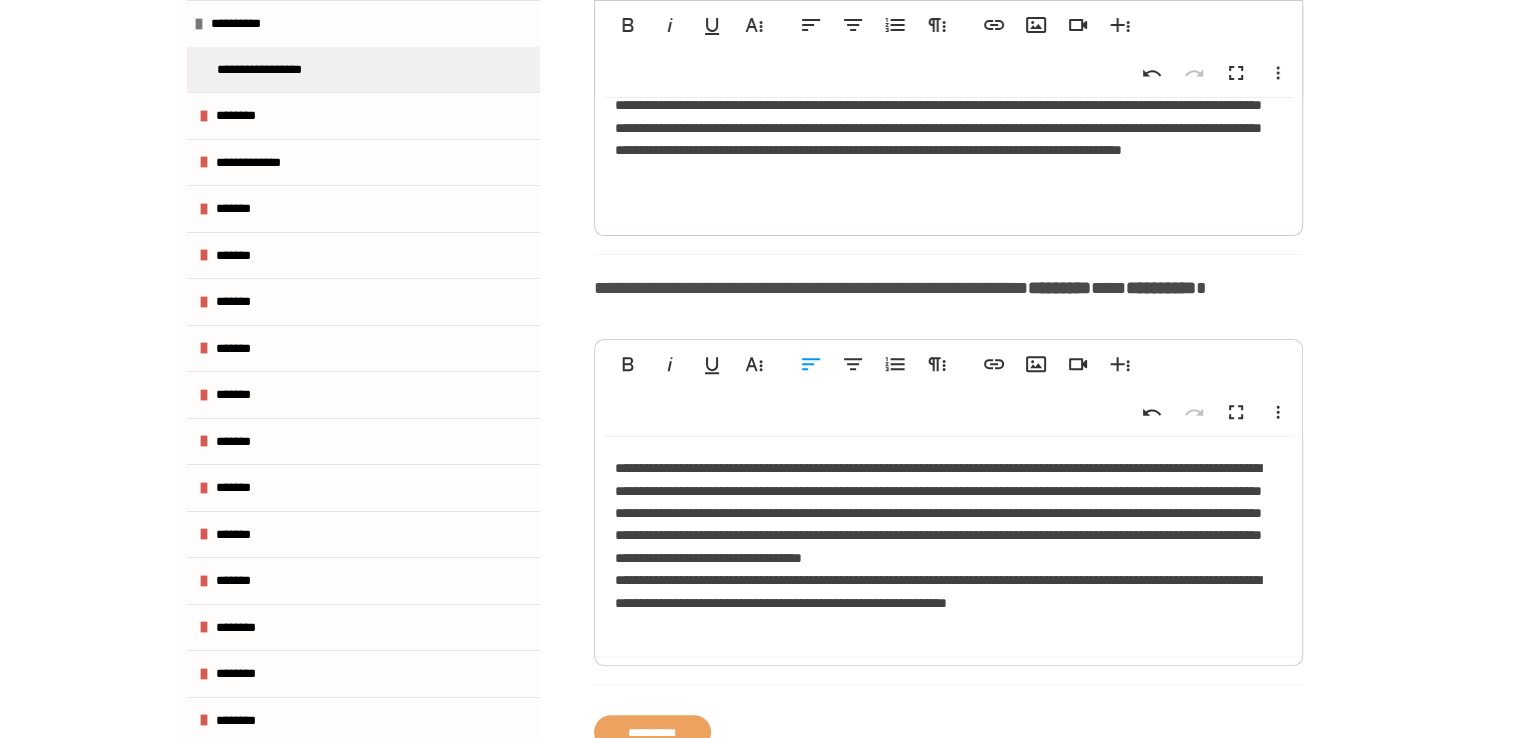 click on "**********" at bounding box center (948, 546) 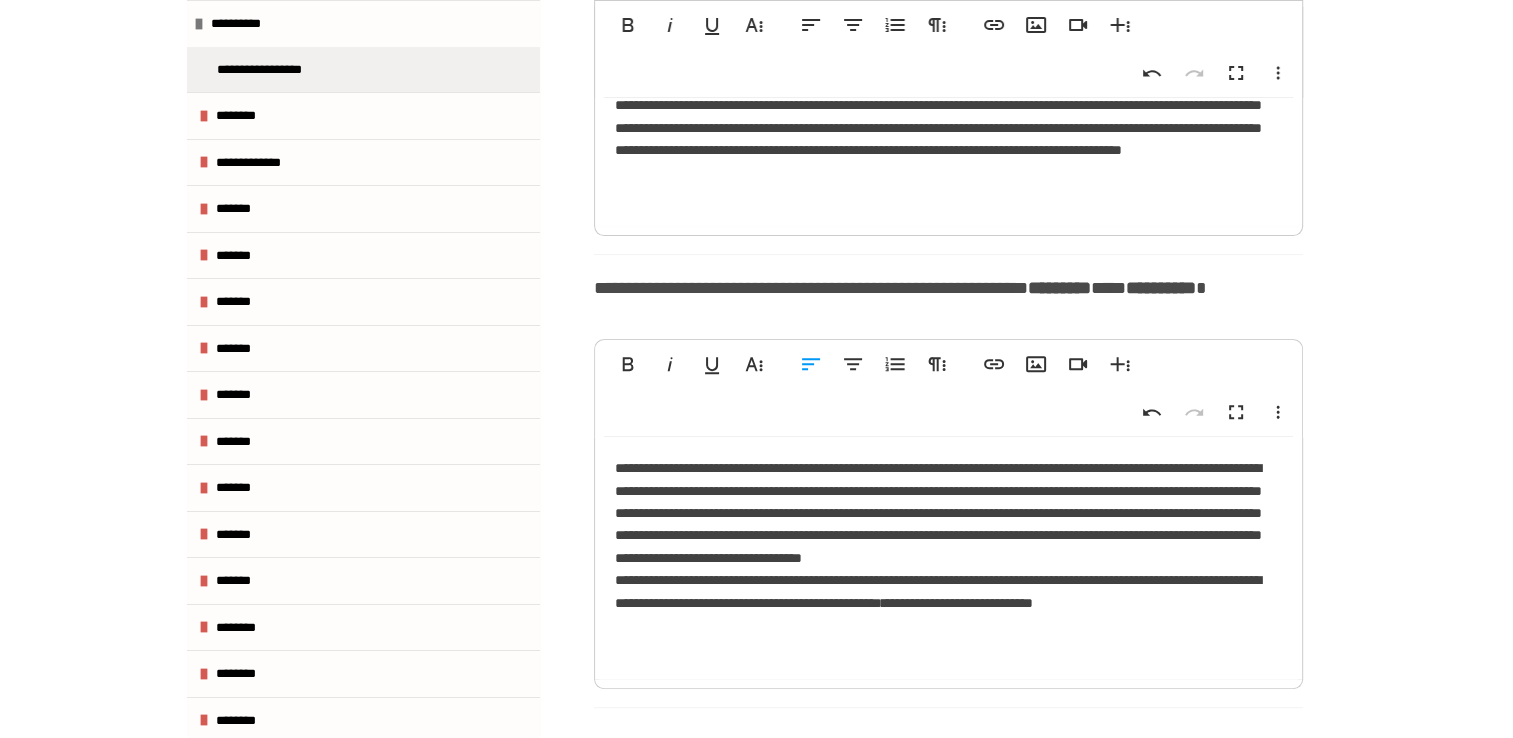 click on "**********" at bounding box center (948, 558) 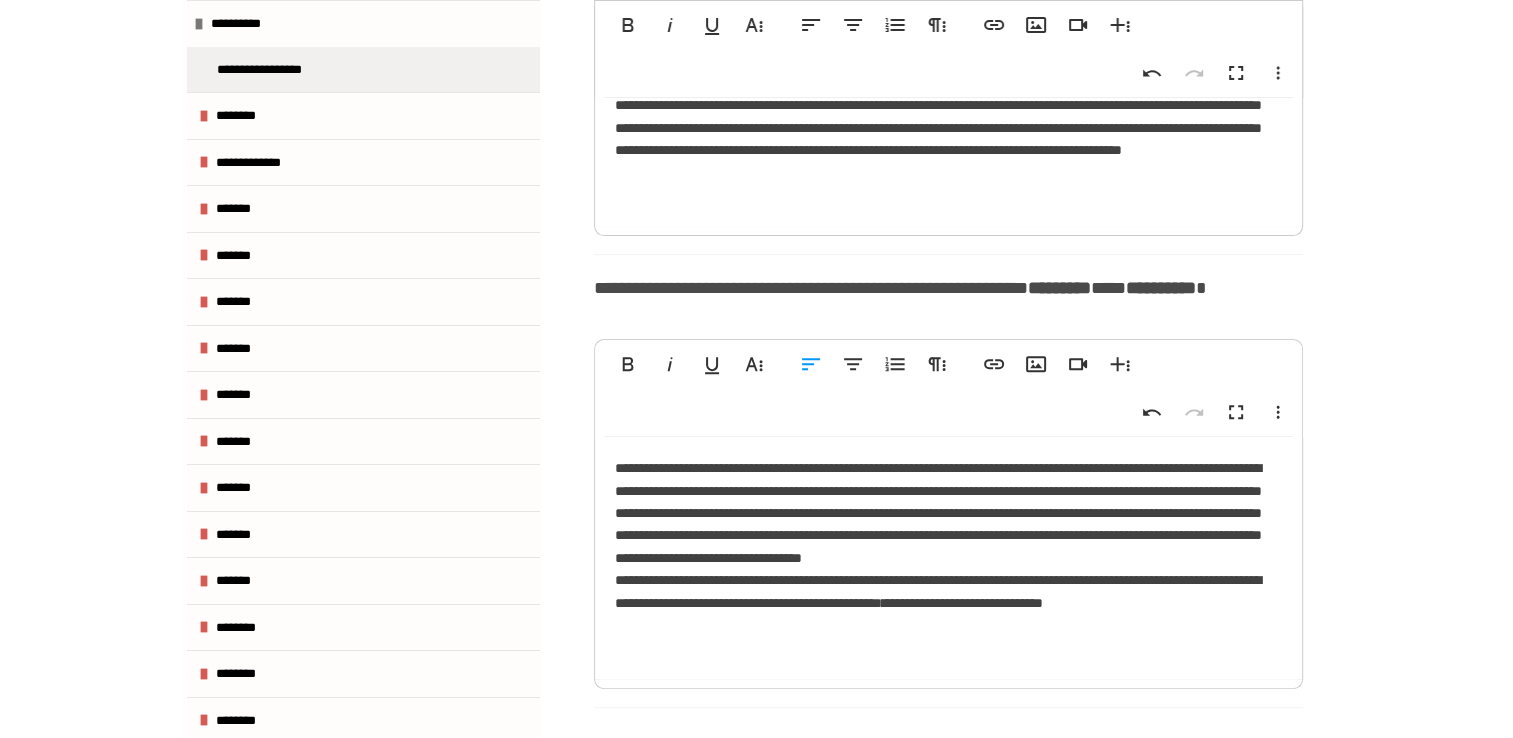 click on "**********" at bounding box center [948, 558] 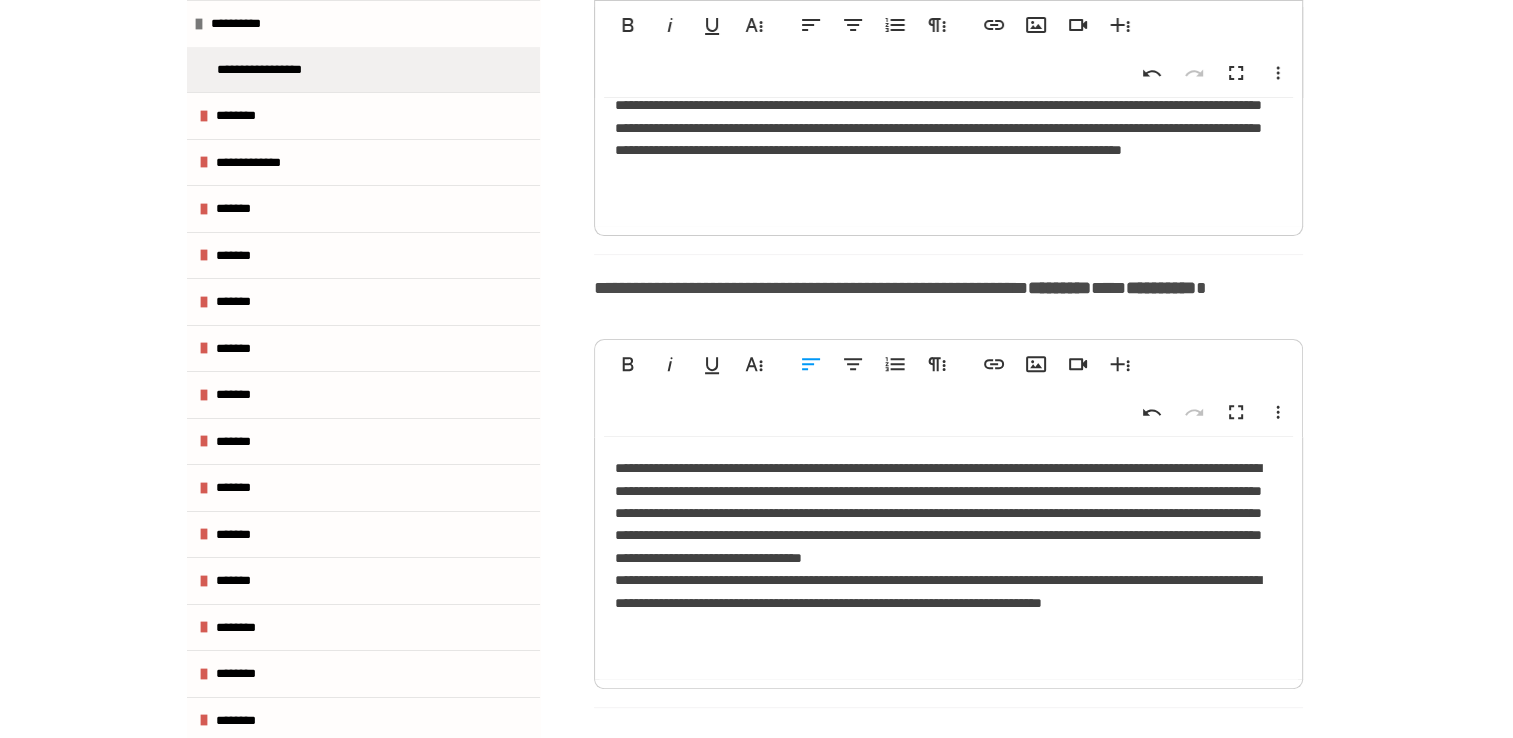 click on "**********" at bounding box center [948, 558] 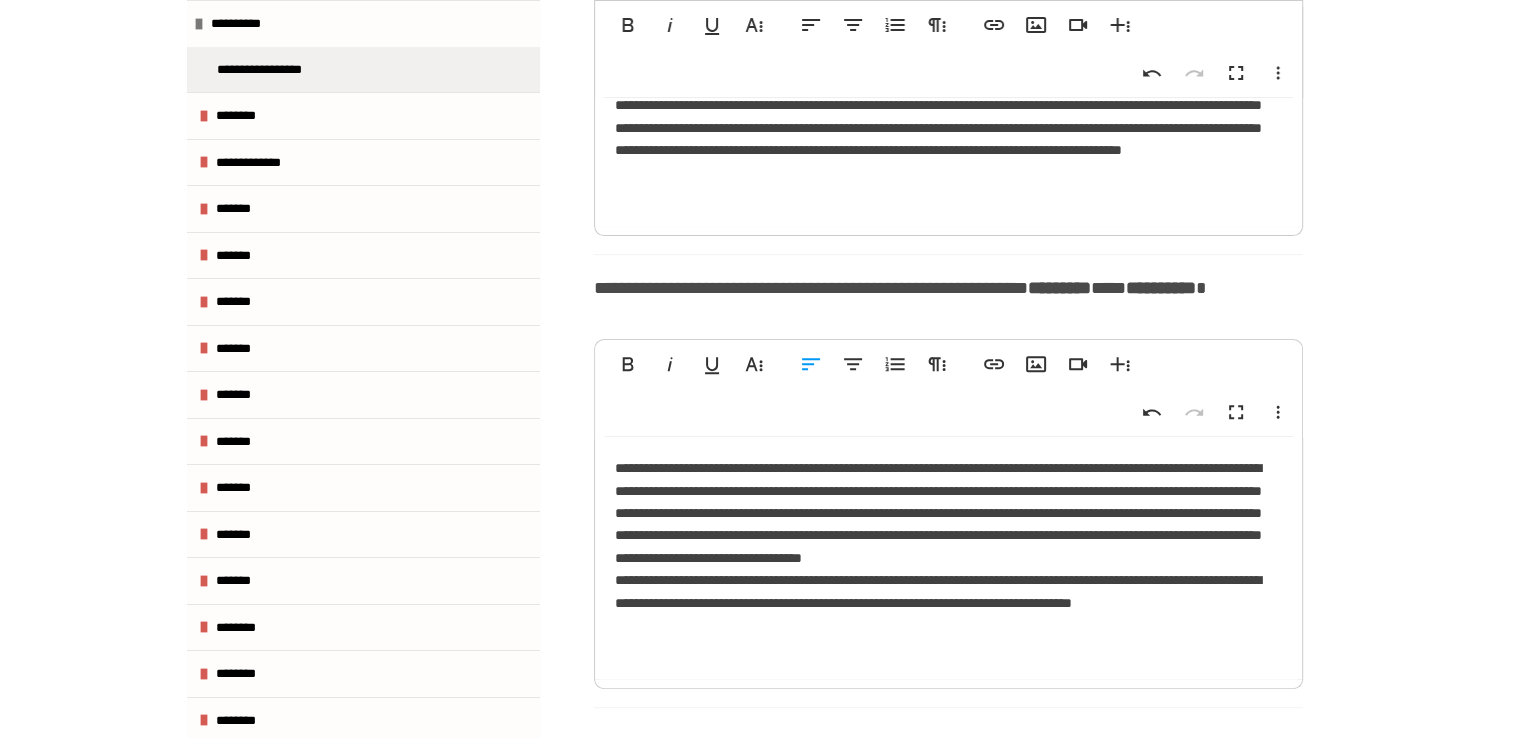 click on "**********" at bounding box center (948, 558) 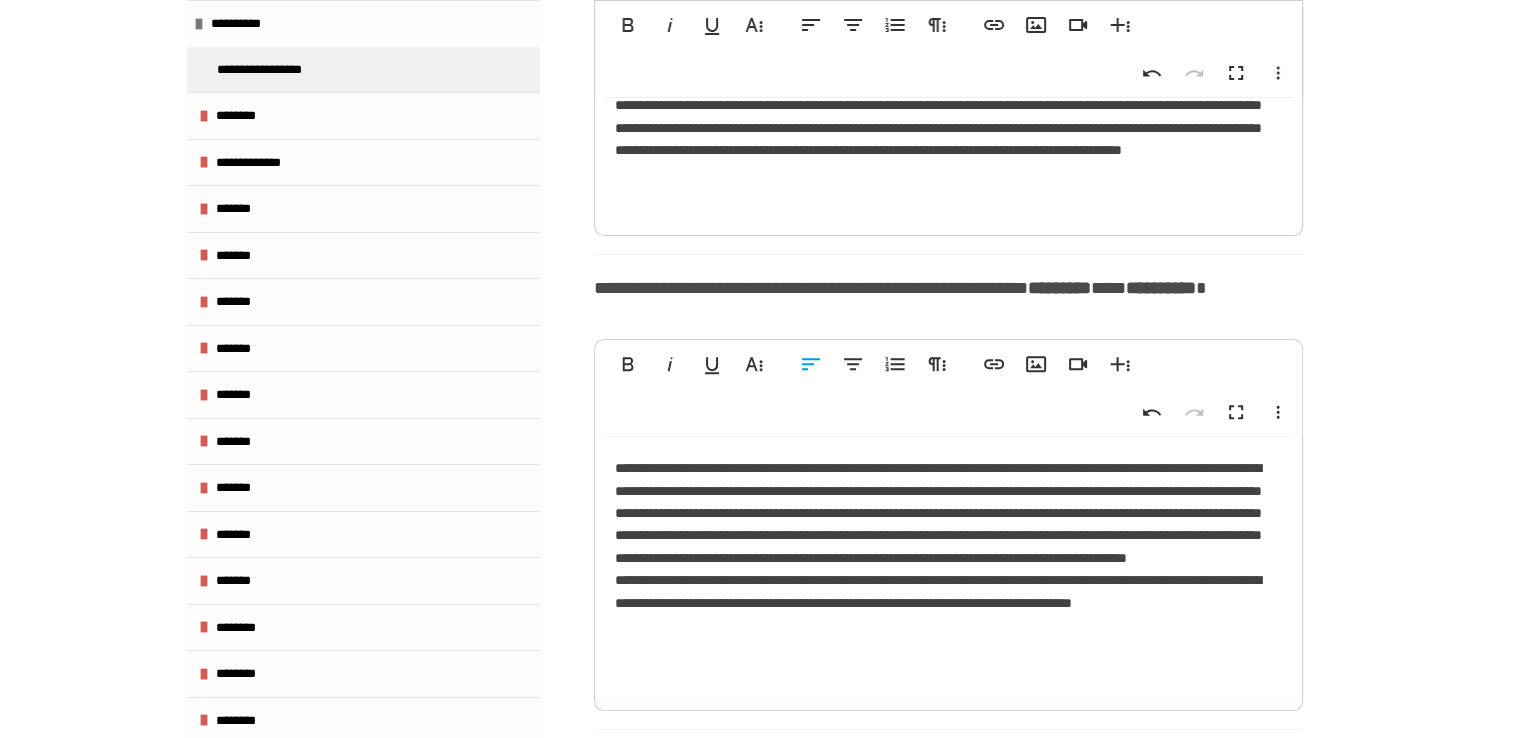 click on "**********" at bounding box center [948, 569] 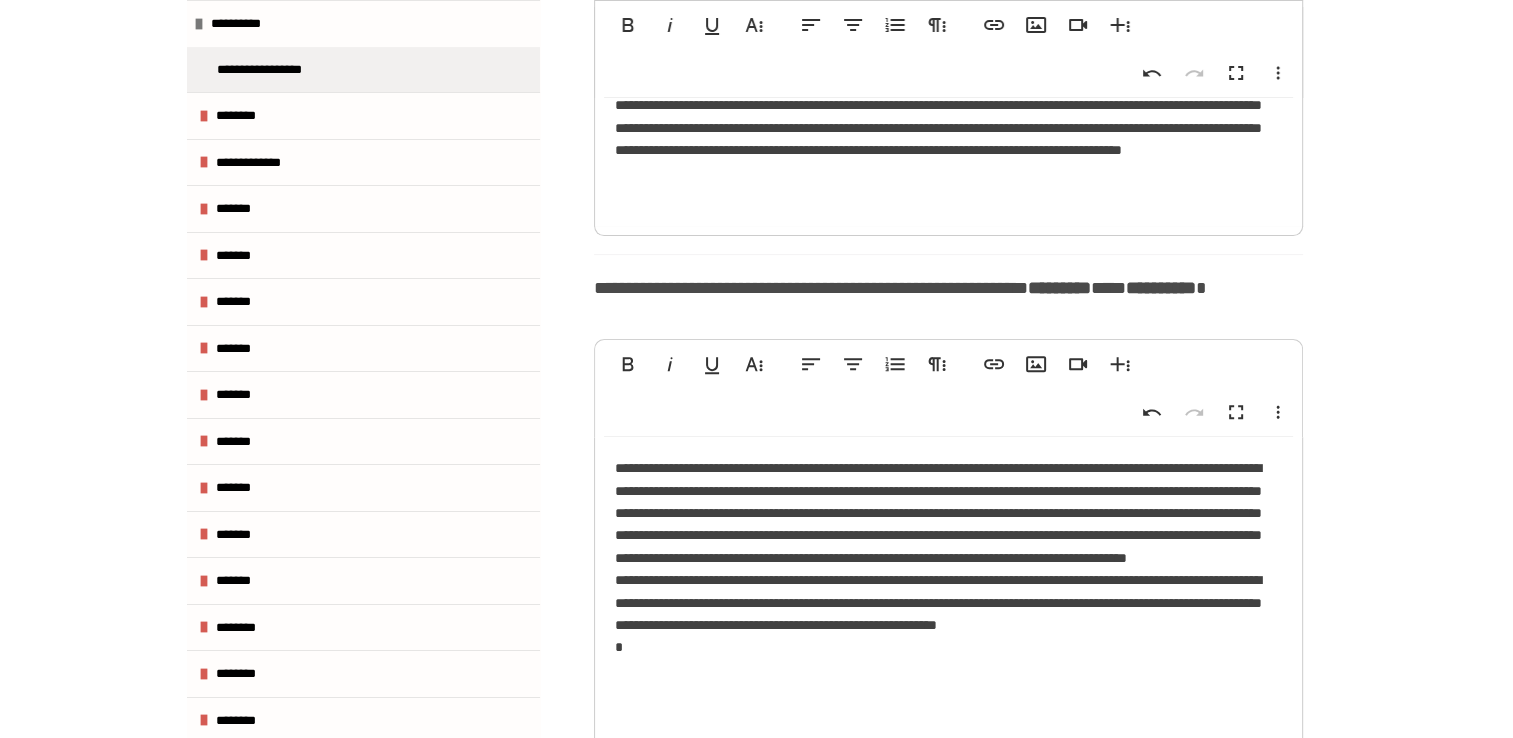 scroll, scrollTop: 600, scrollLeft: 0, axis: vertical 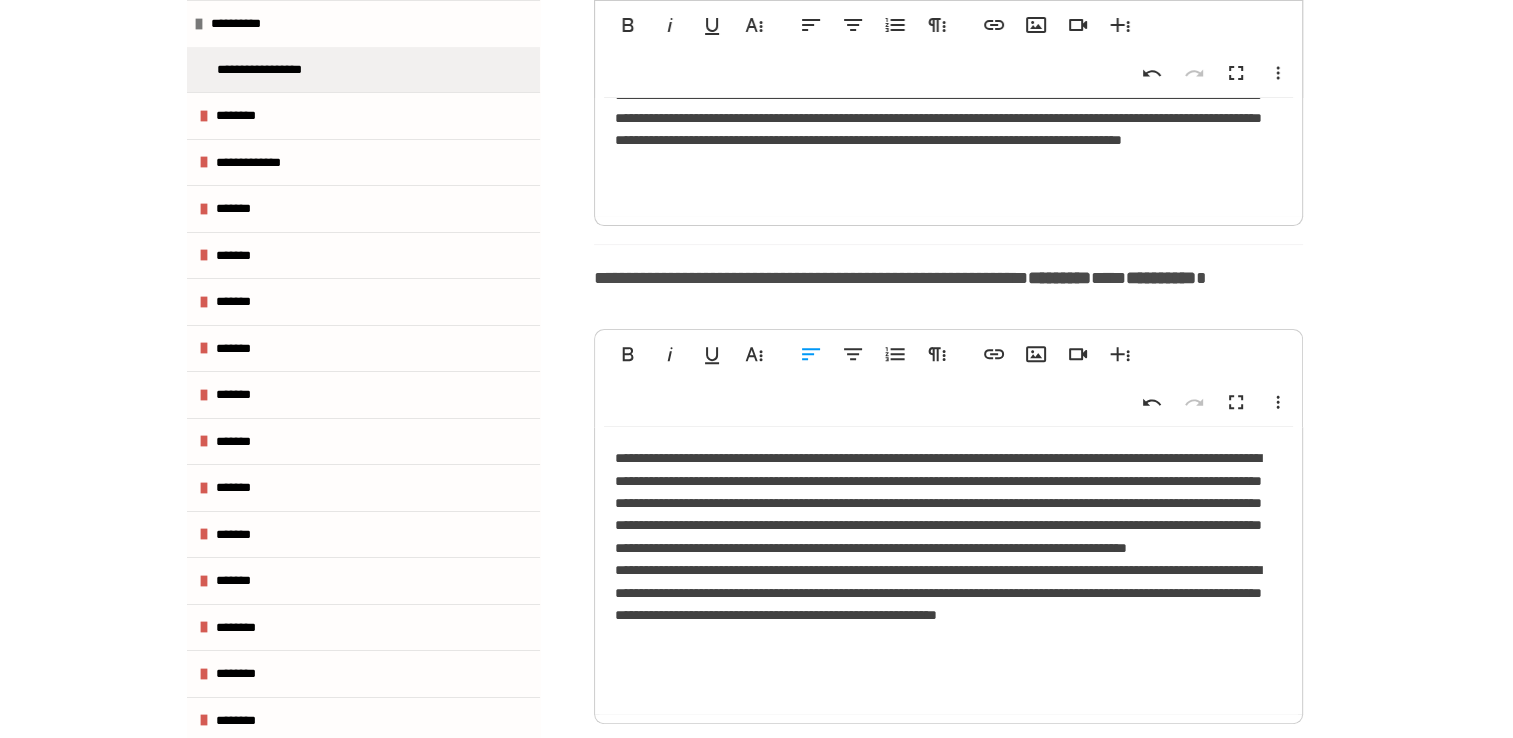 click on "**********" at bounding box center (948, 570) 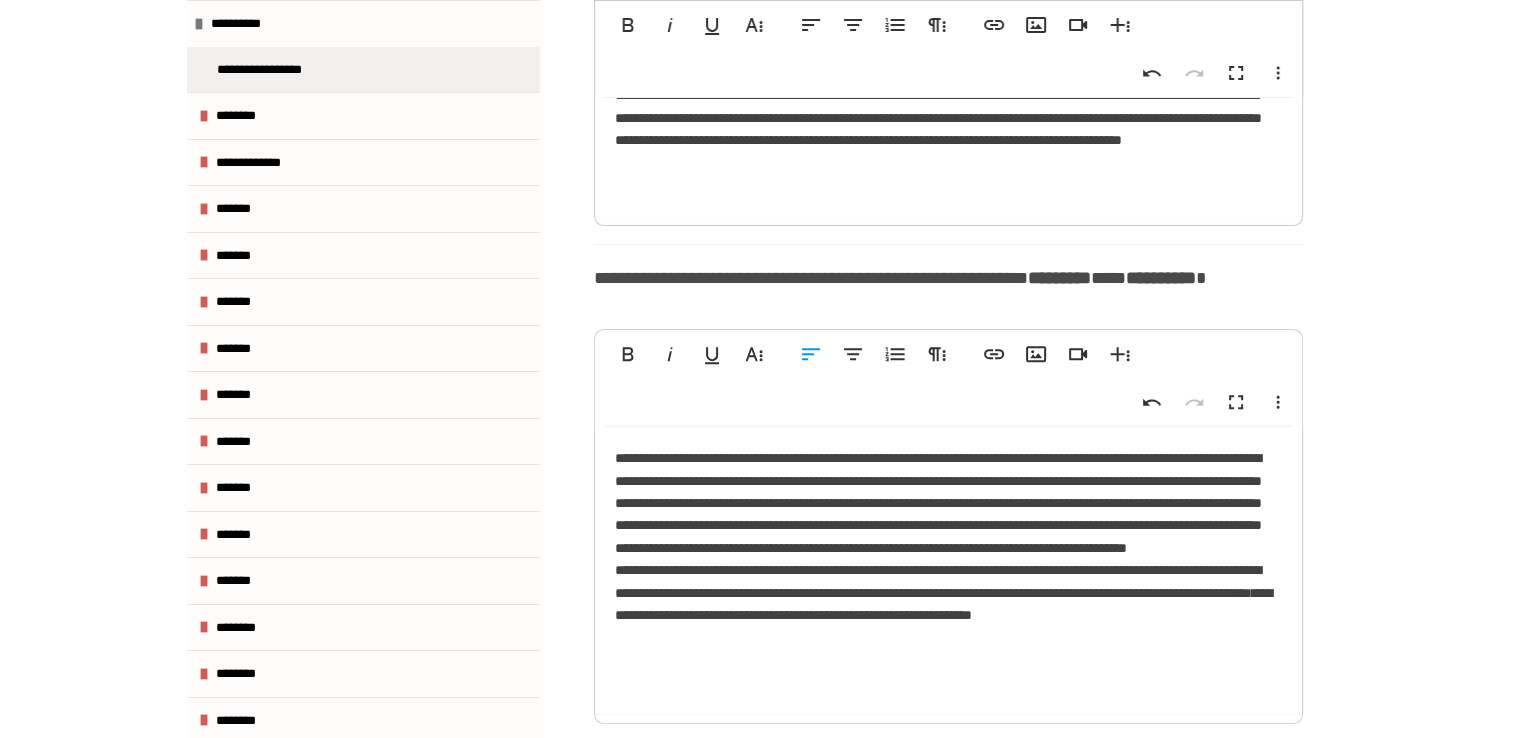 click on "**********" at bounding box center [948, 570] 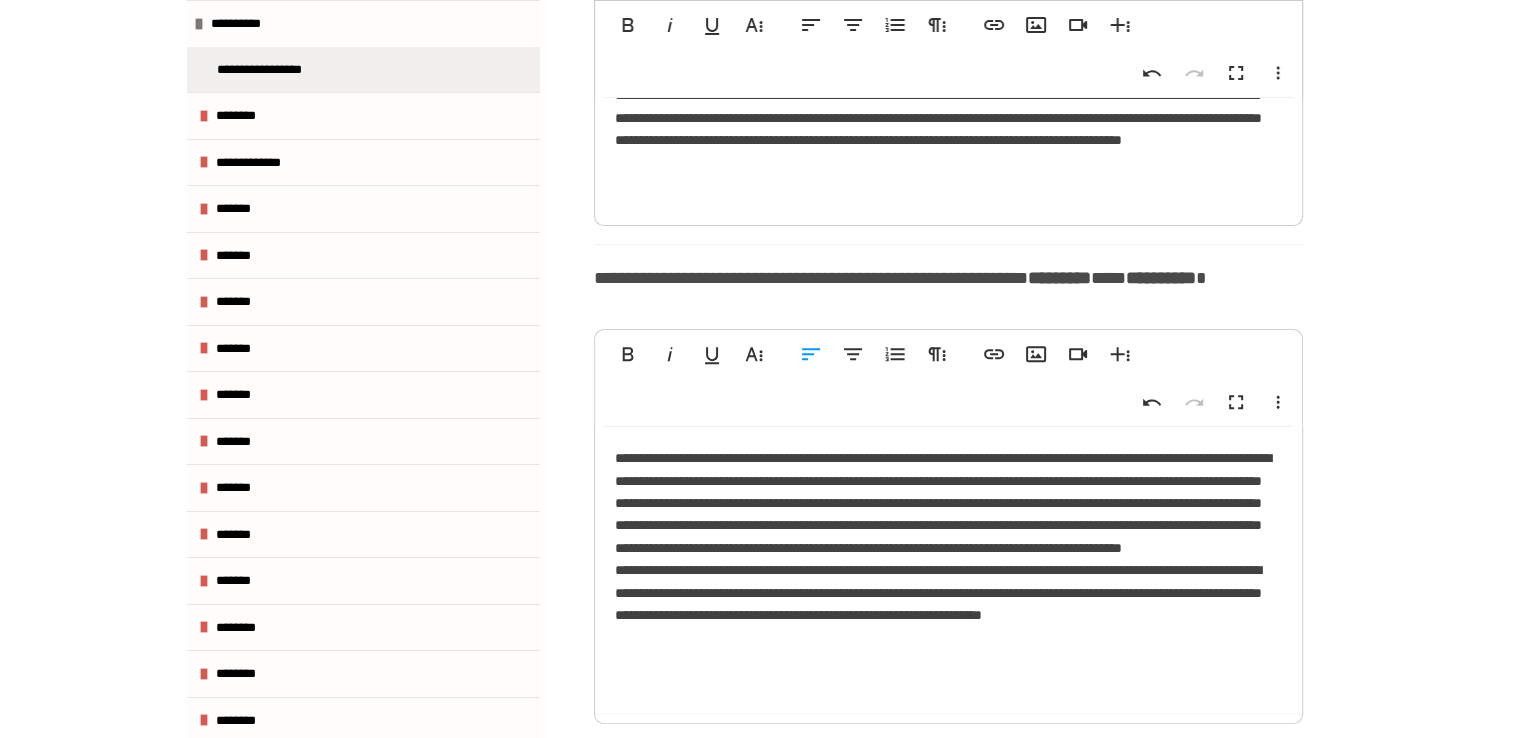 click on "**********" at bounding box center [948, 570] 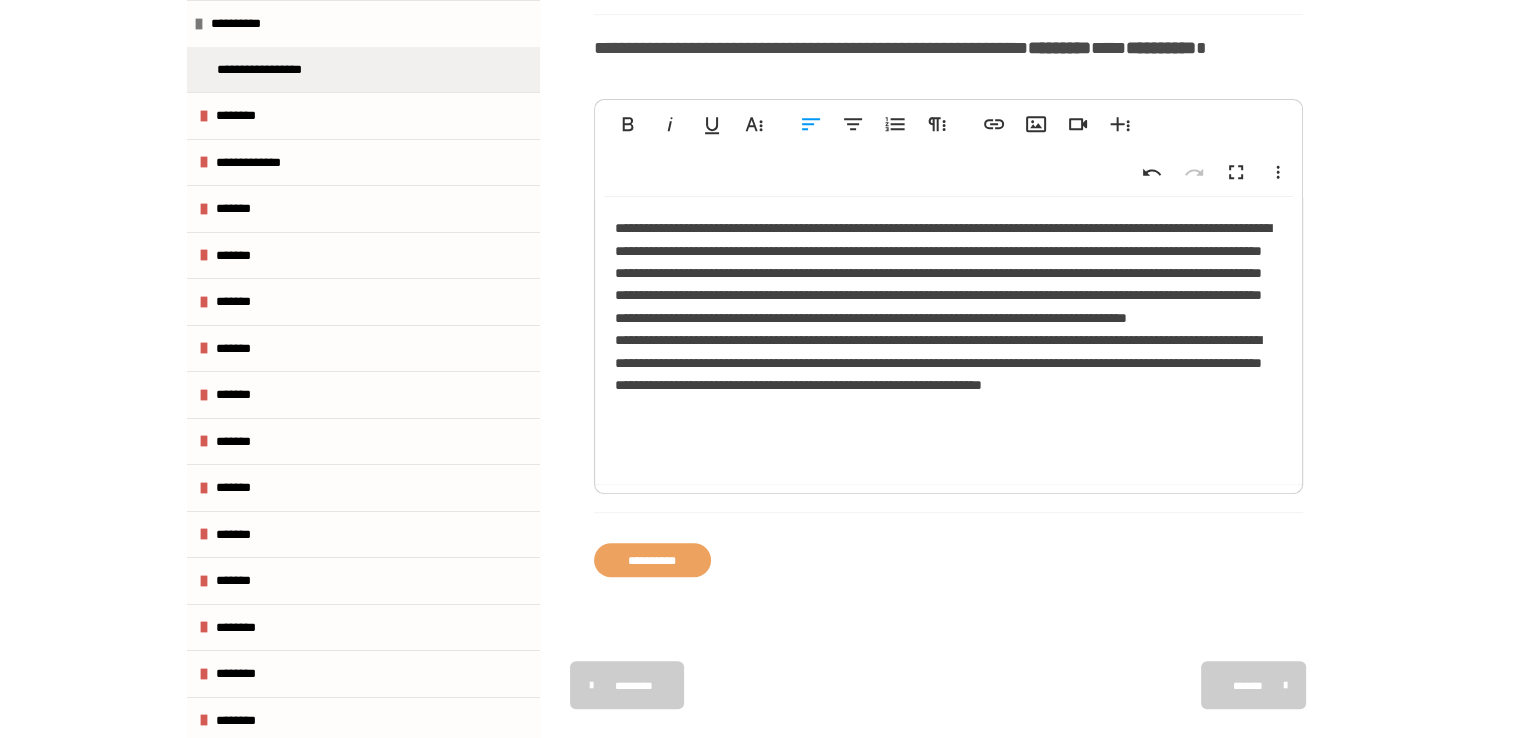 scroll, scrollTop: 836, scrollLeft: 0, axis: vertical 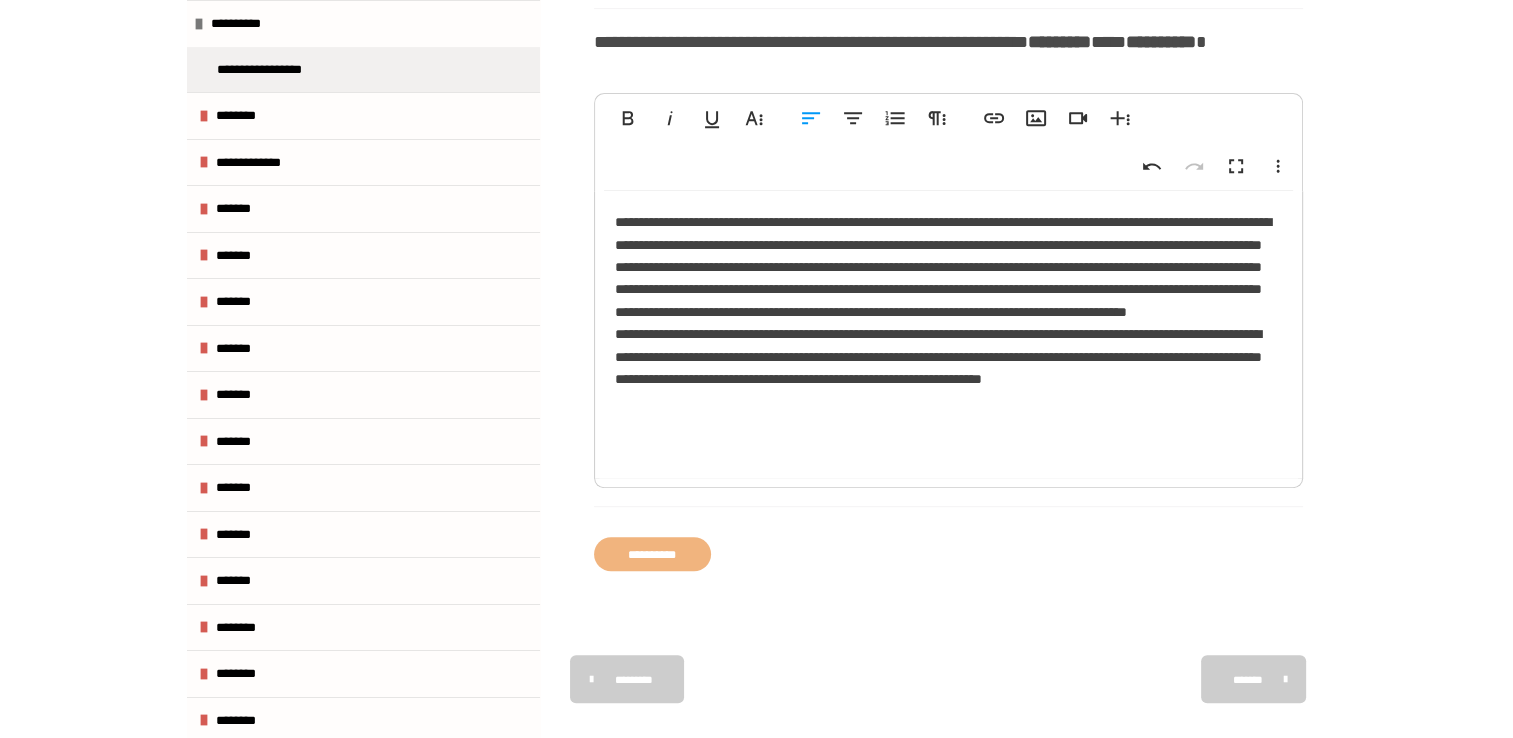 click on "**********" at bounding box center [652, 554] 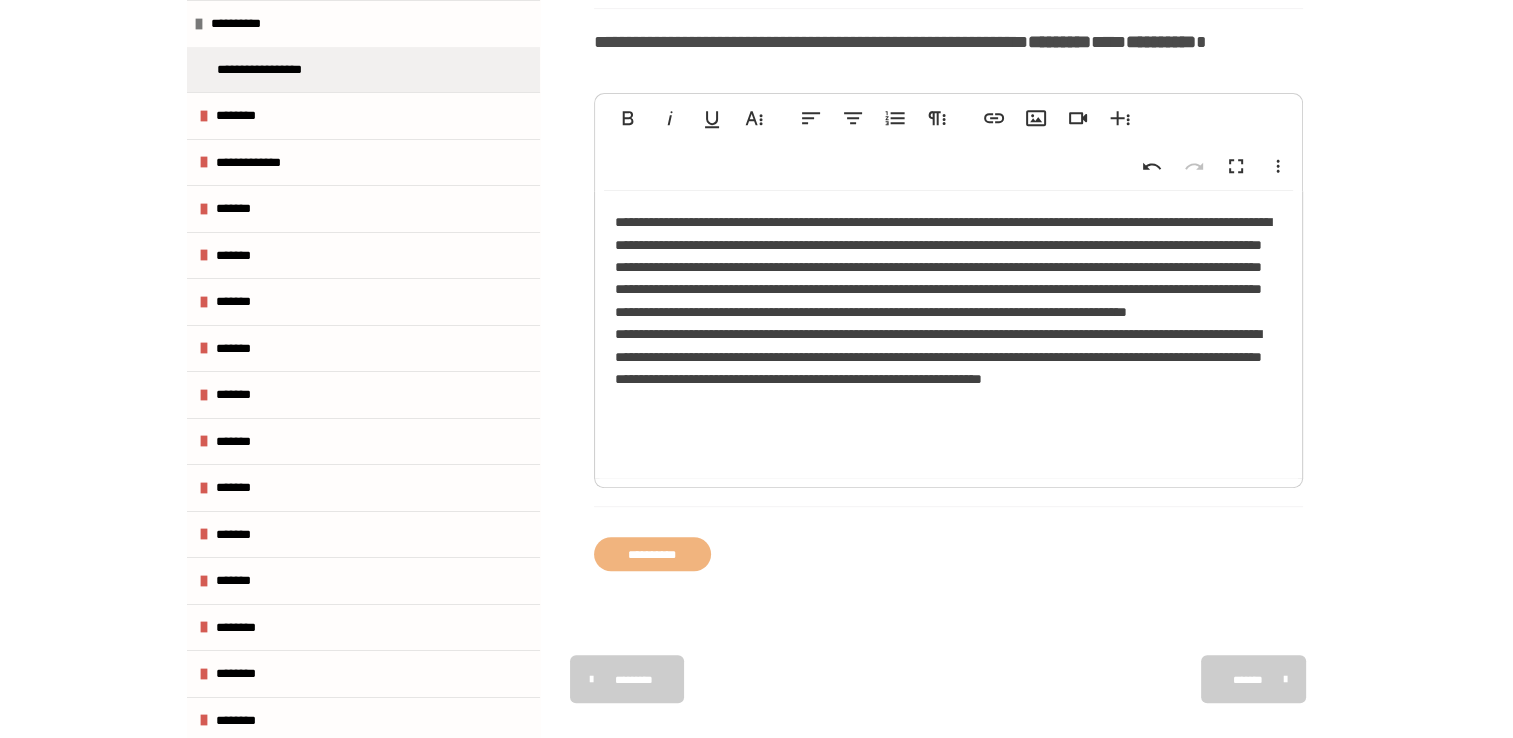 scroll, scrollTop: 0, scrollLeft: 0, axis: both 